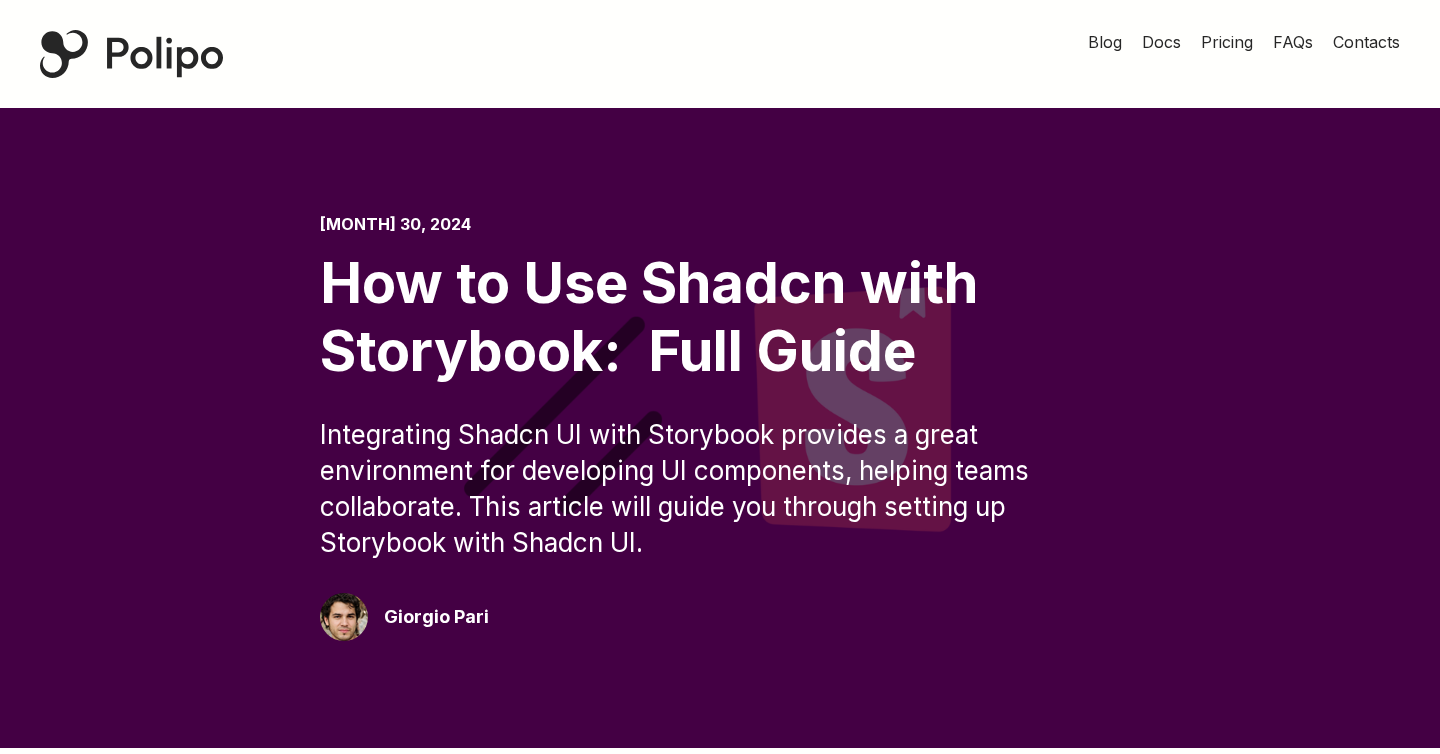 scroll, scrollTop: 1956, scrollLeft: 0, axis: vertical 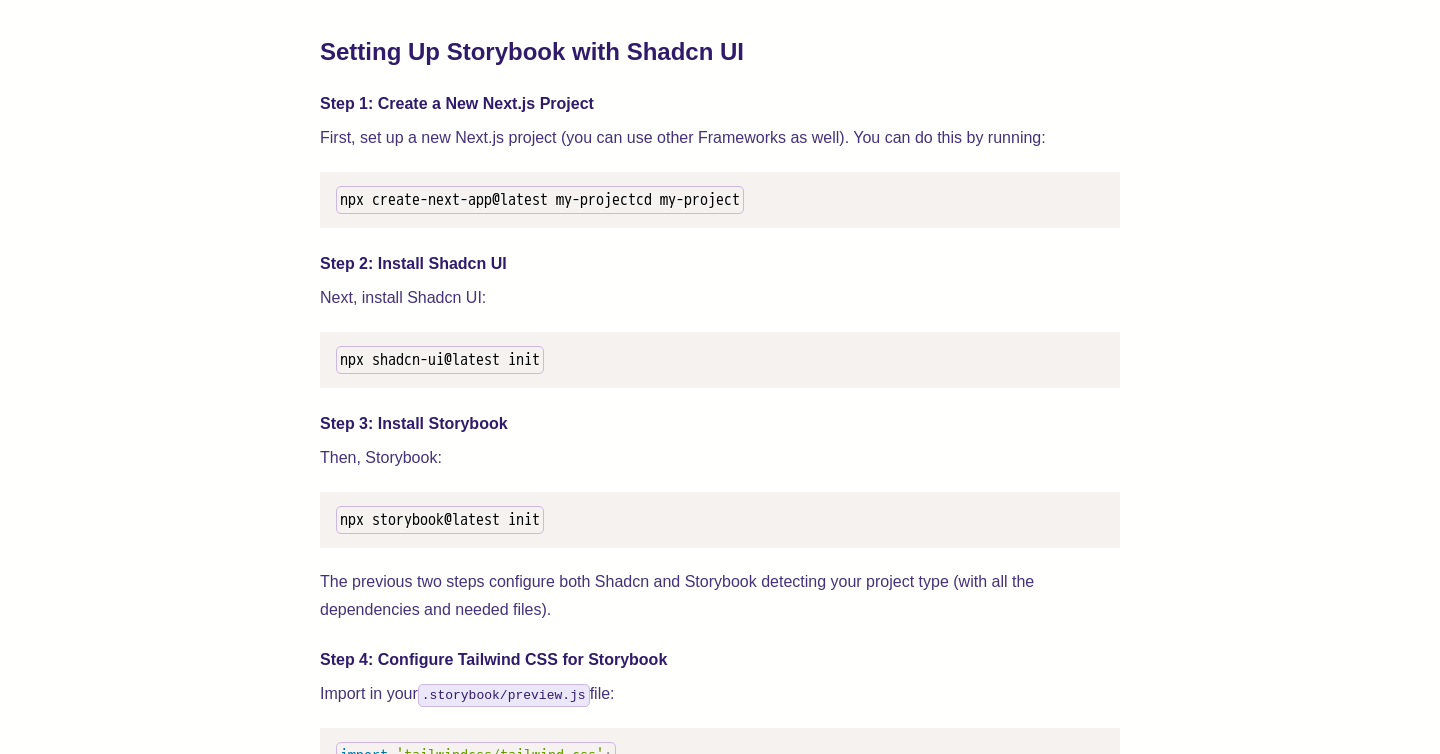 click on "npx create-next-app@latest my-project
cd my-project" at bounding box center (720, 200) 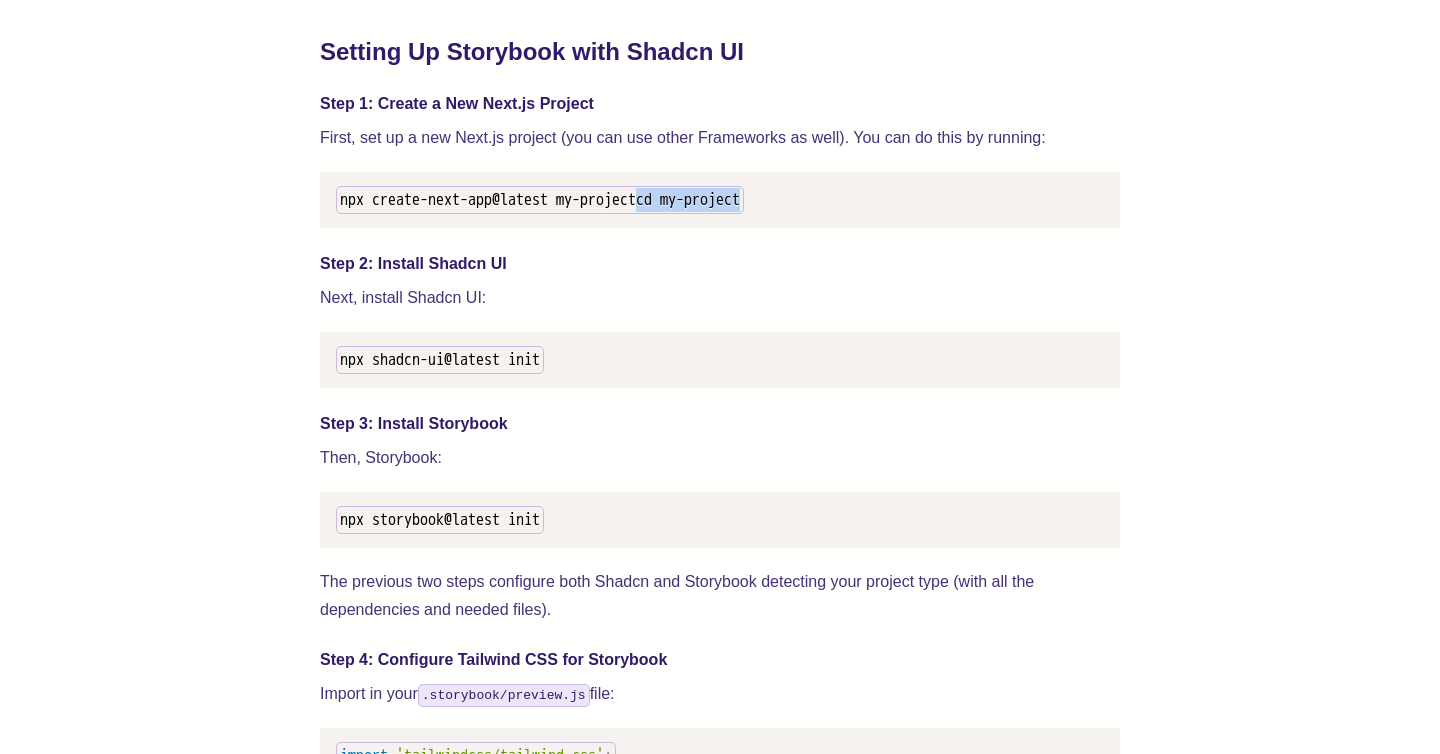 drag, startPoint x: 475, startPoint y: 223, endPoint x: 322, endPoint y: 230, distance: 153.16005 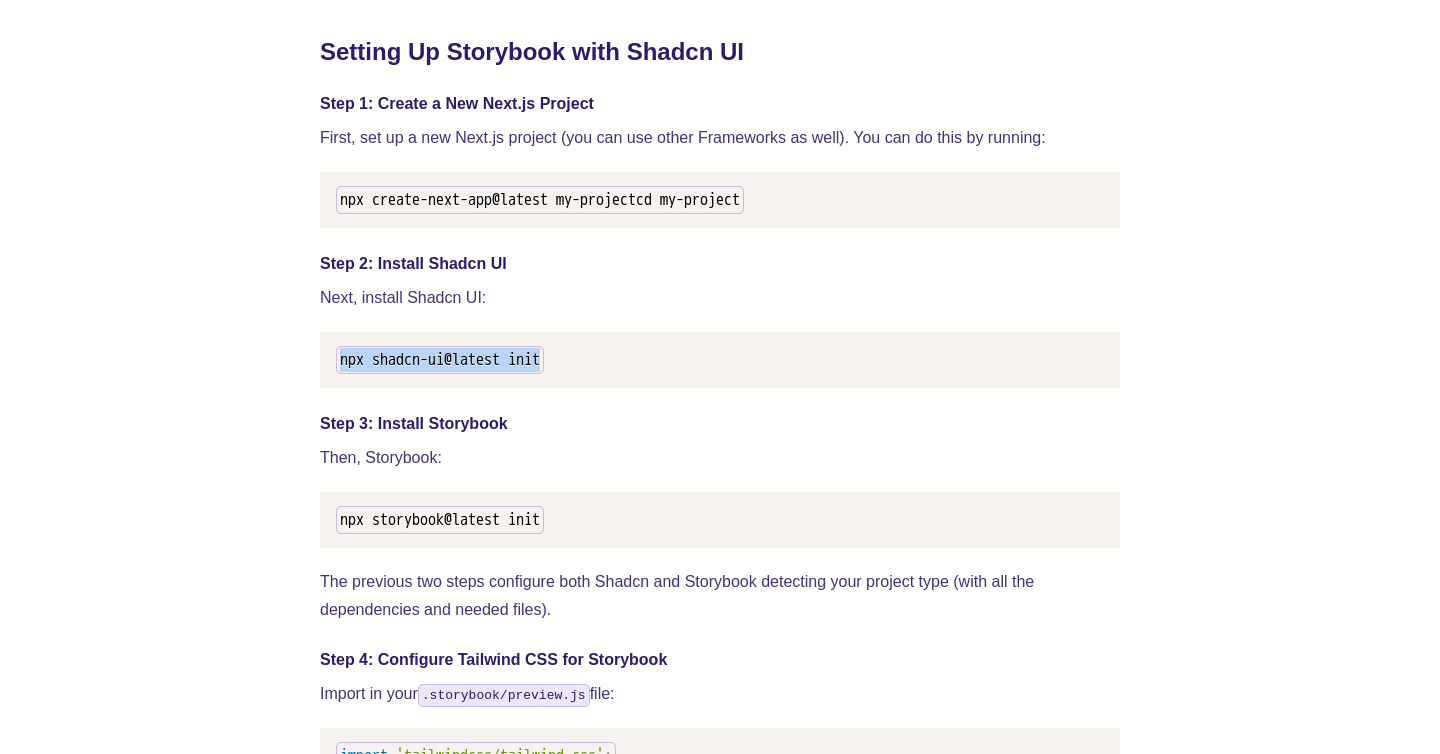 drag, startPoint x: 340, startPoint y: 377, endPoint x: 584, endPoint y: 379, distance: 244.0082 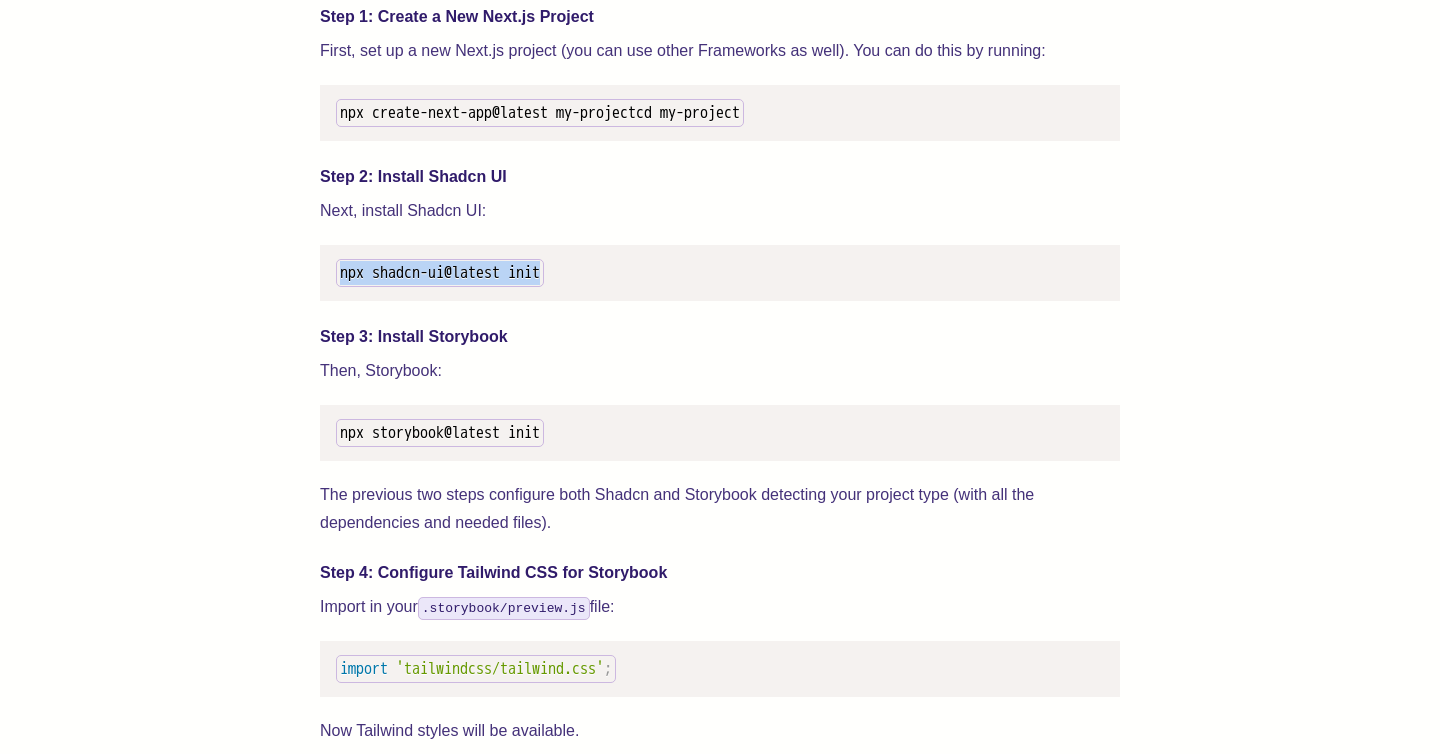 scroll, scrollTop: 2050, scrollLeft: 0, axis: vertical 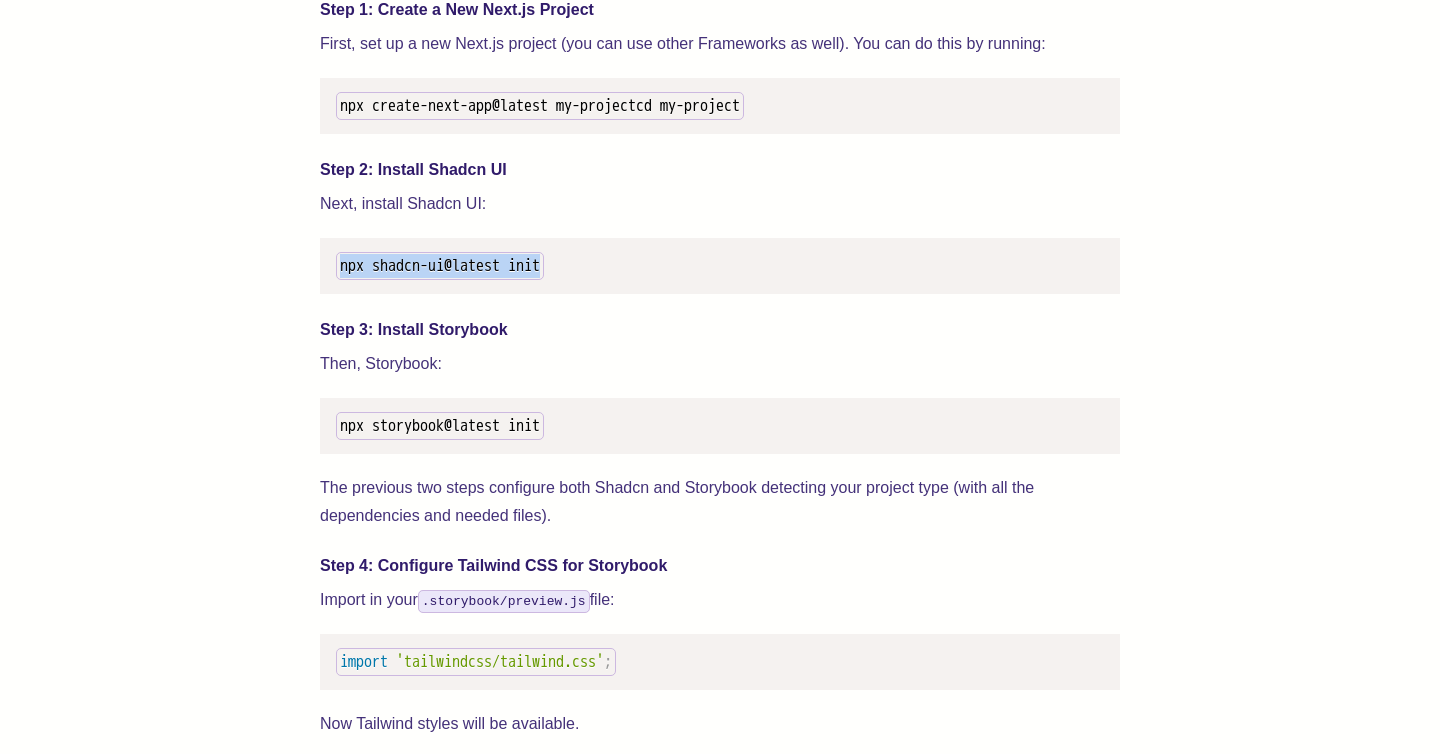 click on "npx storybook@latest init" at bounding box center [440, 426] 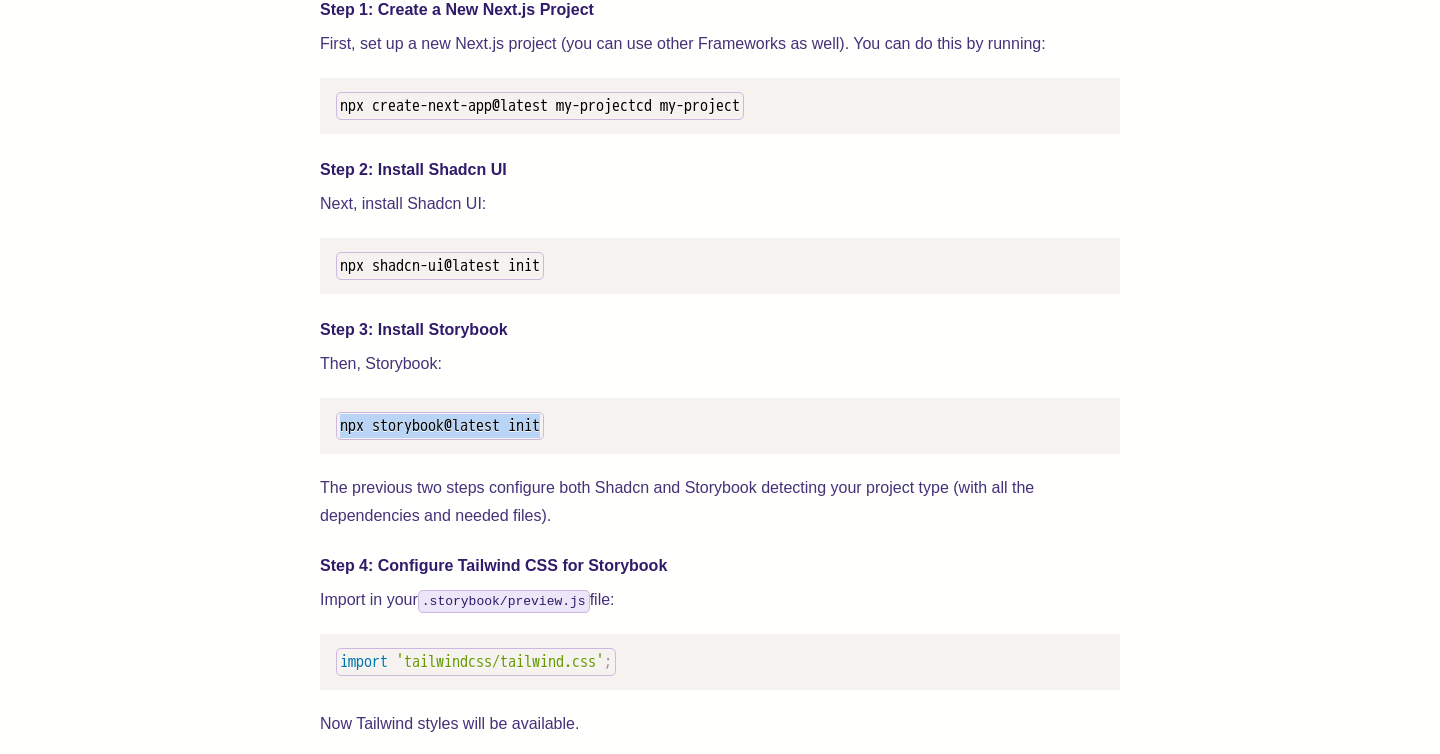 drag, startPoint x: 340, startPoint y: 446, endPoint x: 586, endPoint y: 452, distance: 246.07317 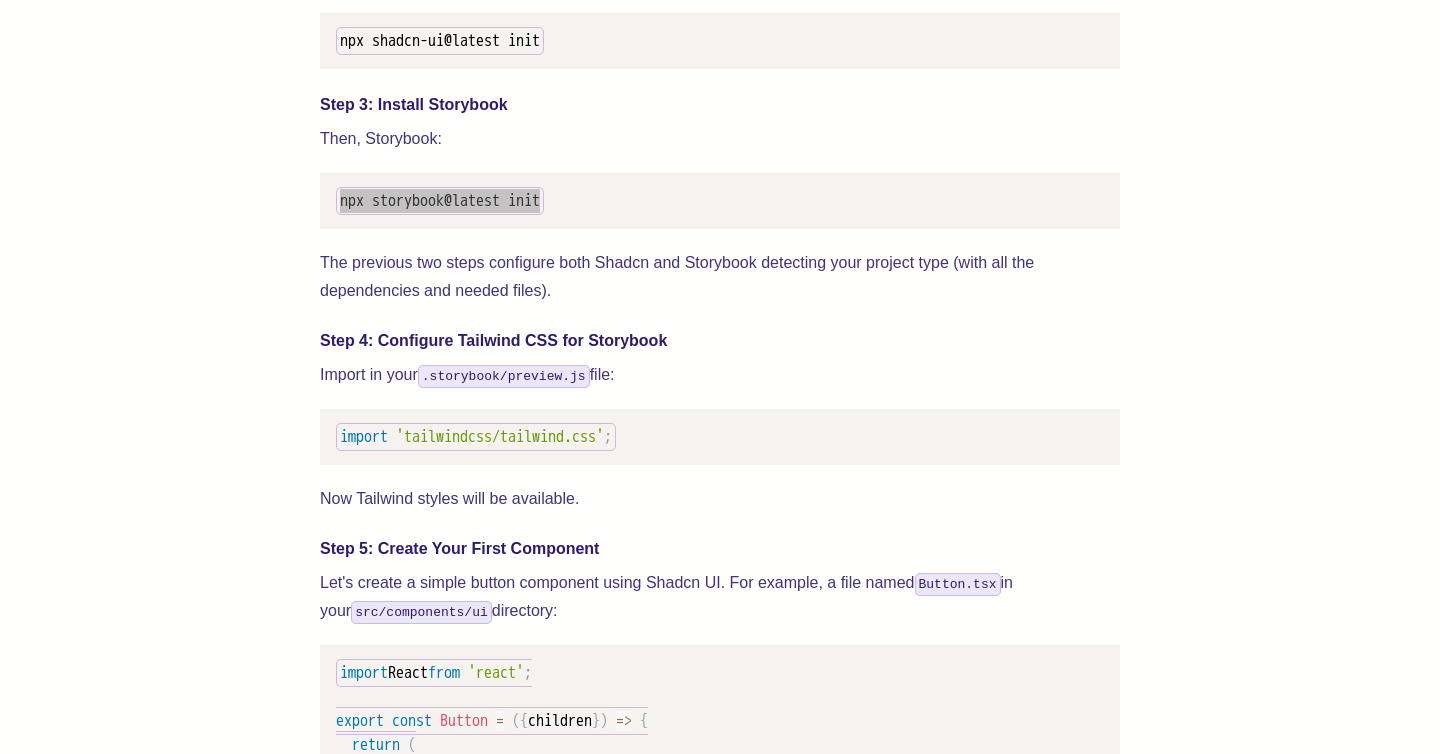 scroll, scrollTop: 2274, scrollLeft: 0, axis: vertical 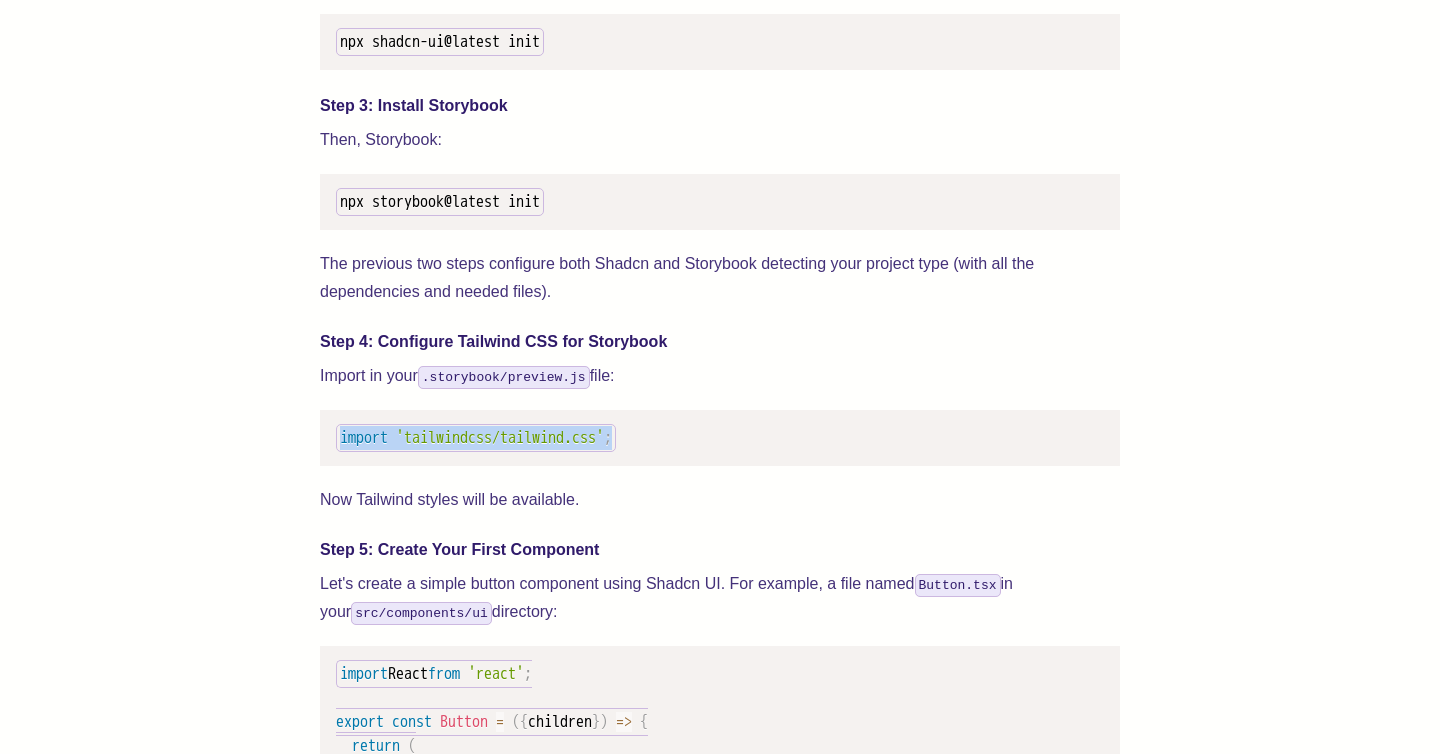 drag, startPoint x: 338, startPoint y: 462, endPoint x: 667, endPoint y: 471, distance: 329.12308 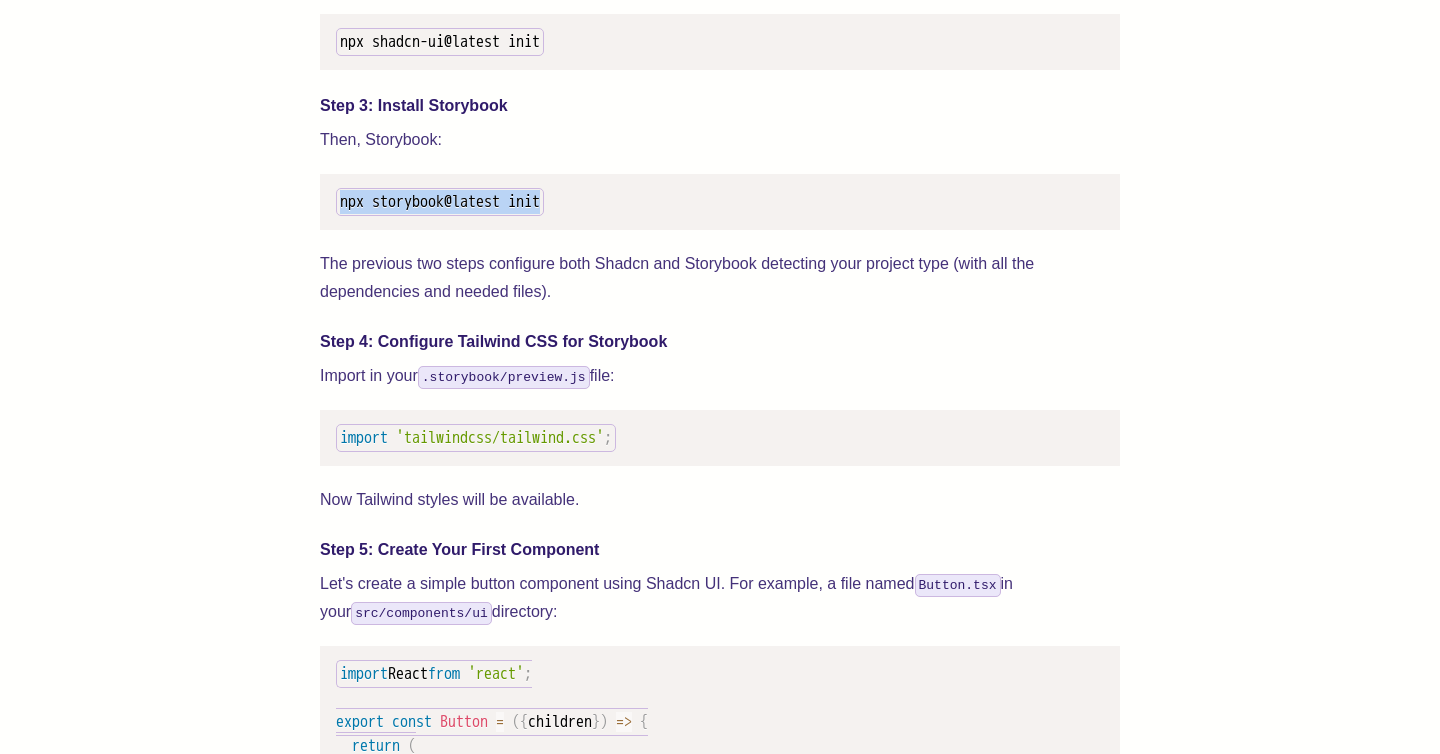 drag, startPoint x: 337, startPoint y: 225, endPoint x: 577, endPoint y: 231, distance: 240.07498 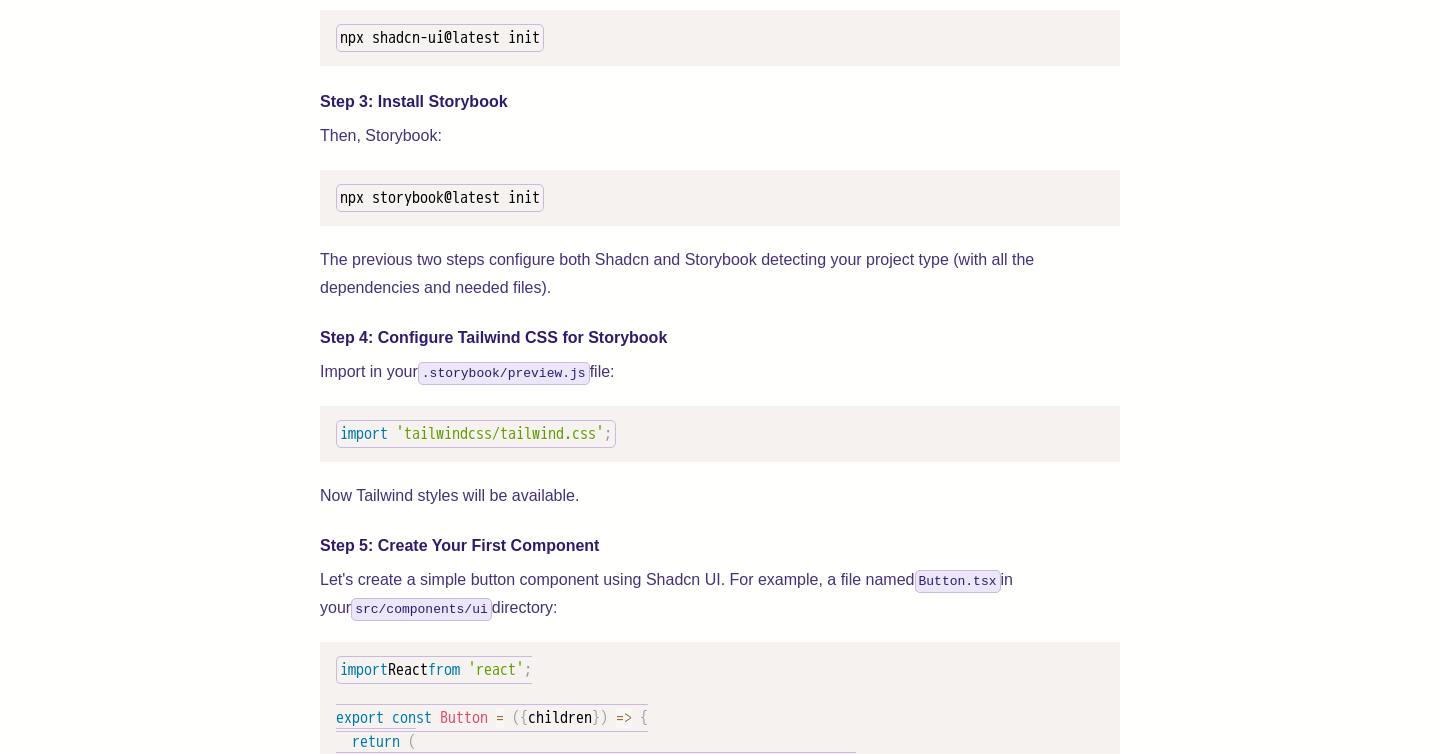 scroll, scrollTop: 2281, scrollLeft: 0, axis: vertical 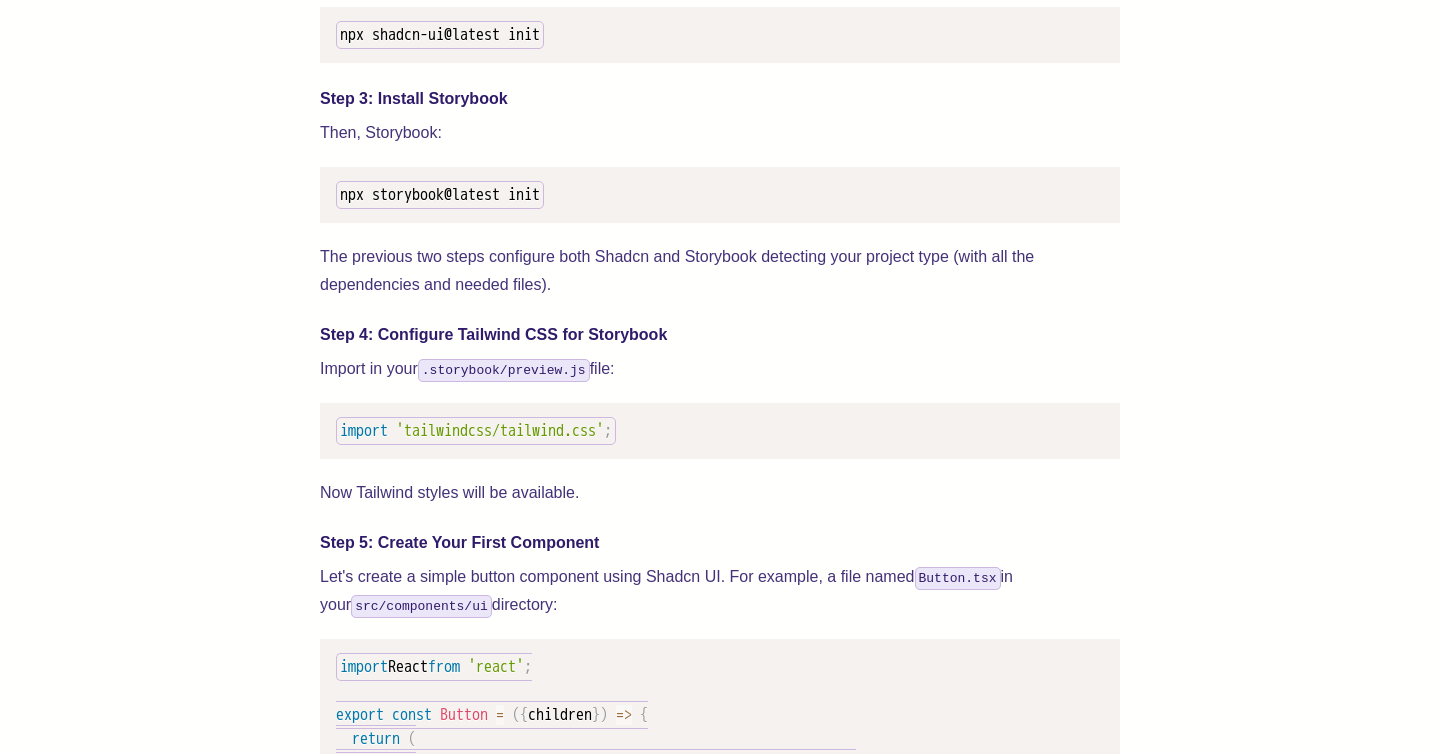 click on ".storybook/preview.js" at bounding box center (504, 370) 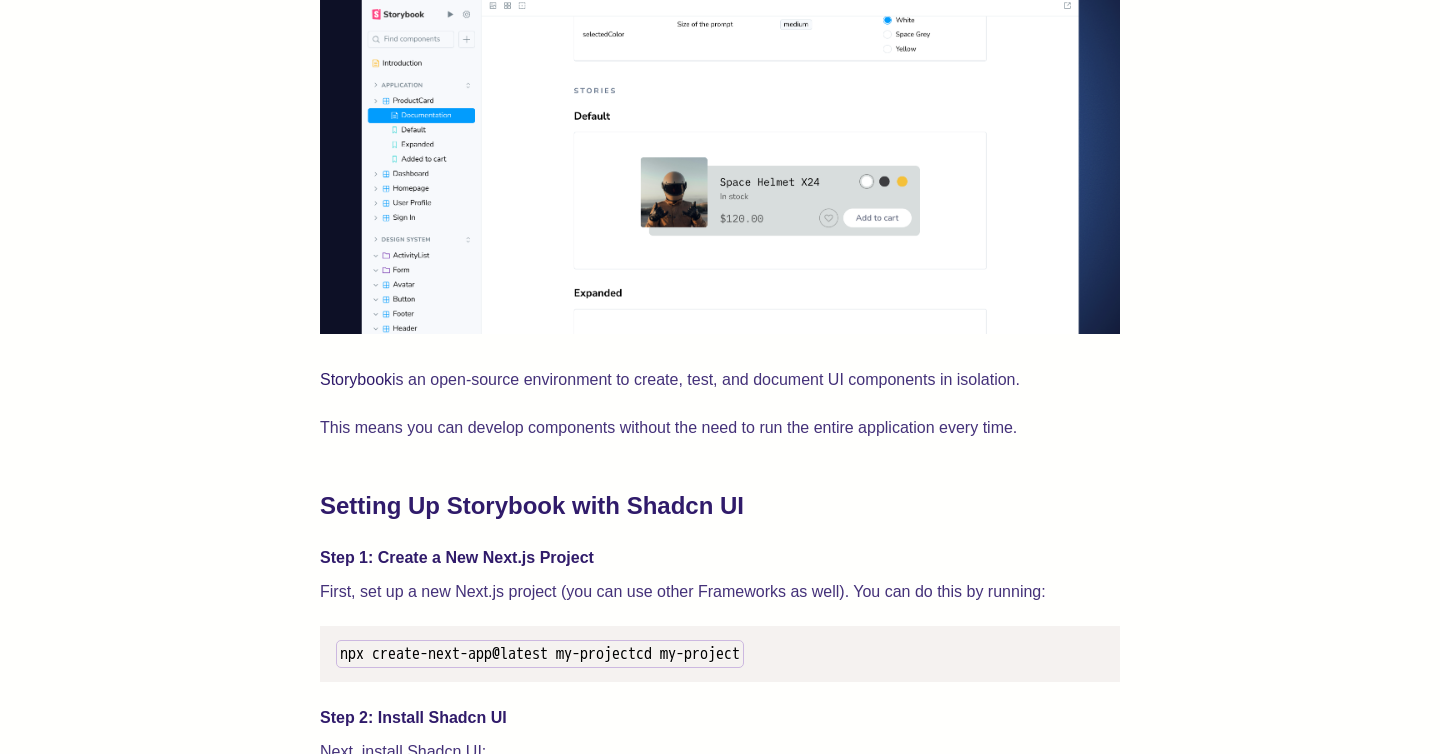 scroll, scrollTop: 1696, scrollLeft: 0, axis: vertical 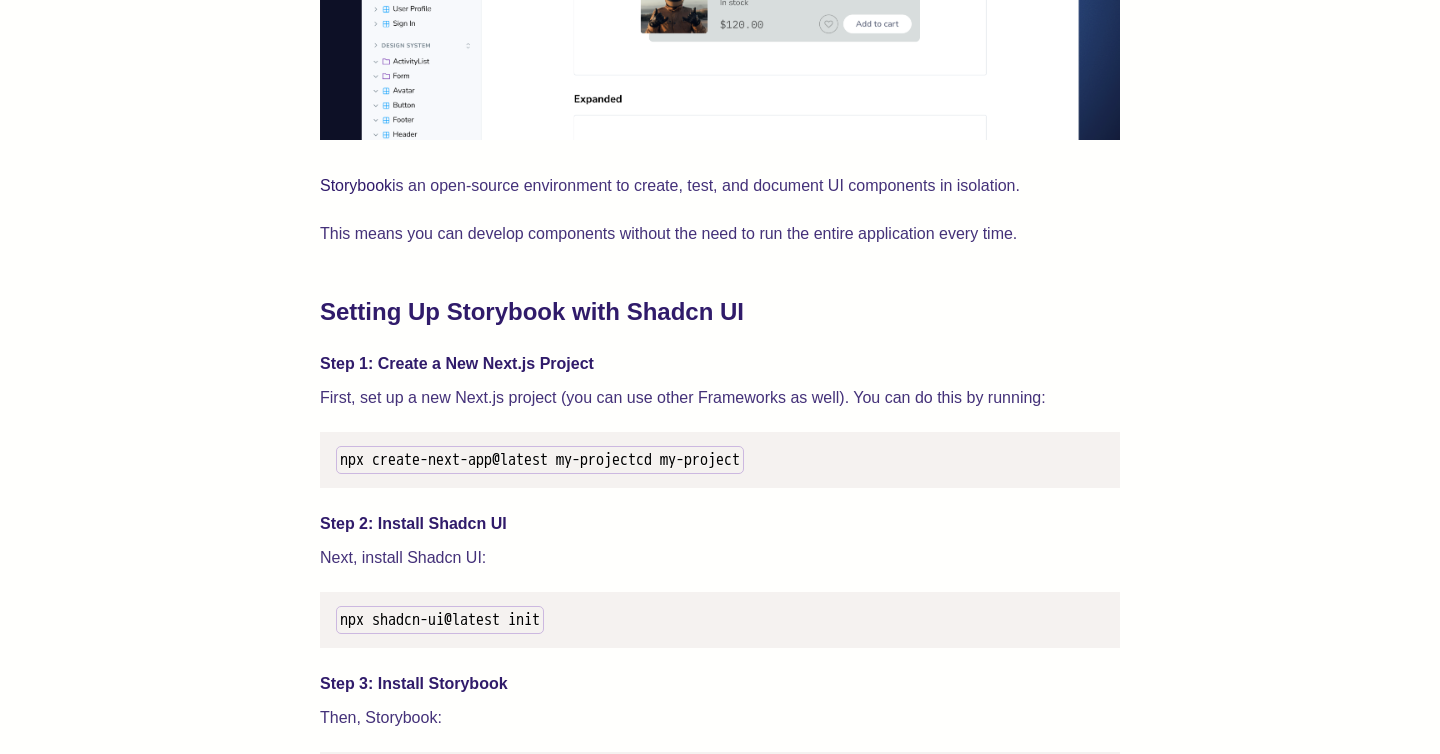 click on "npx create-next-app@latest my-project
cd my-project" at bounding box center (540, 460) 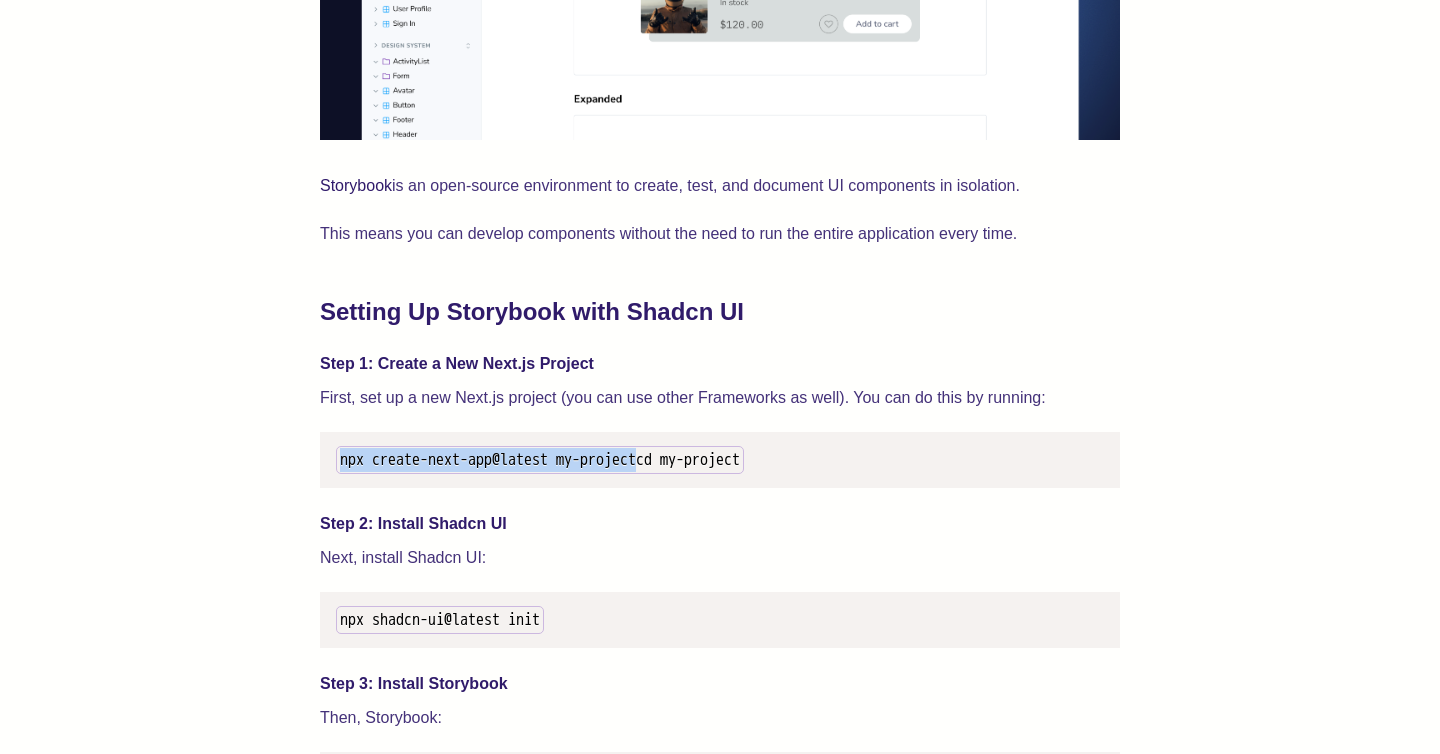 drag, startPoint x: 342, startPoint y: 461, endPoint x: 708, endPoint y: 471, distance: 366.1366 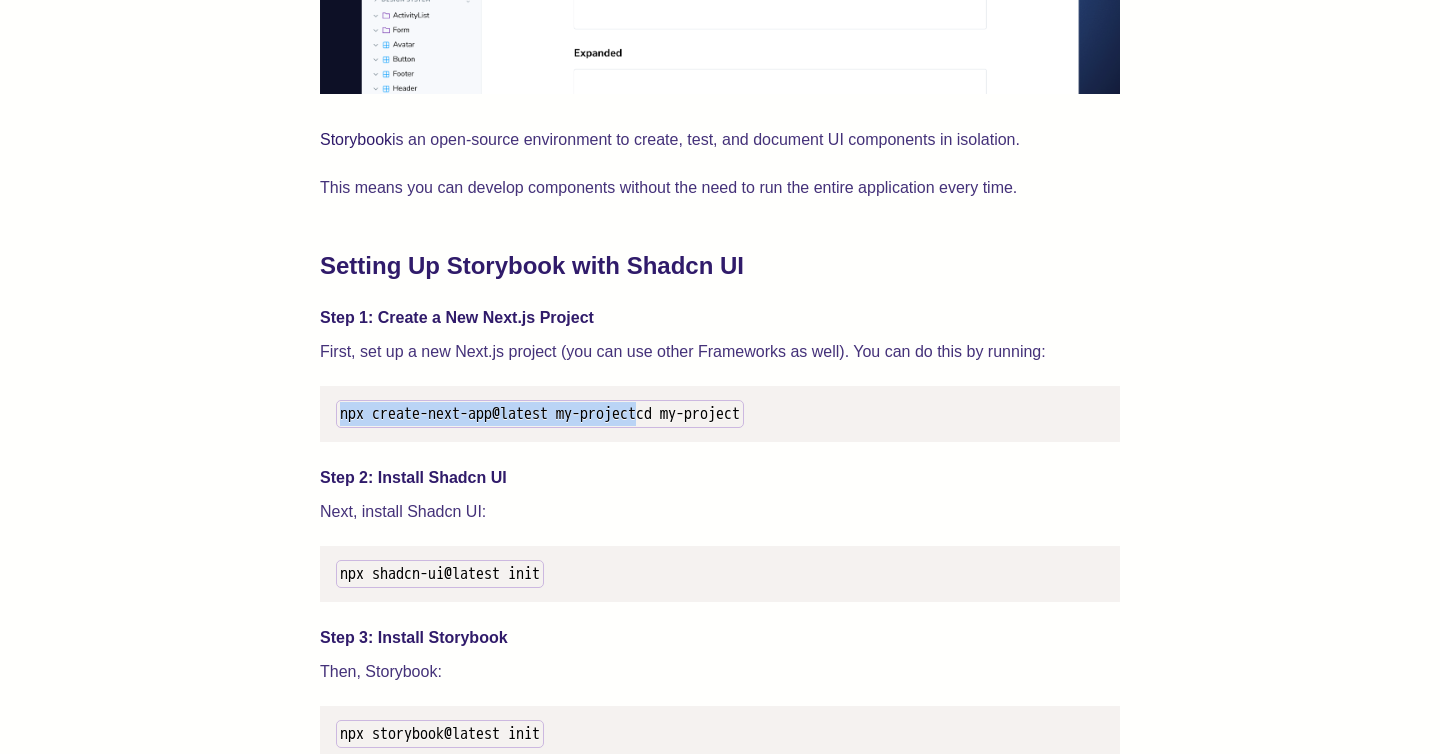 scroll, scrollTop: 1746, scrollLeft: 0, axis: vertical 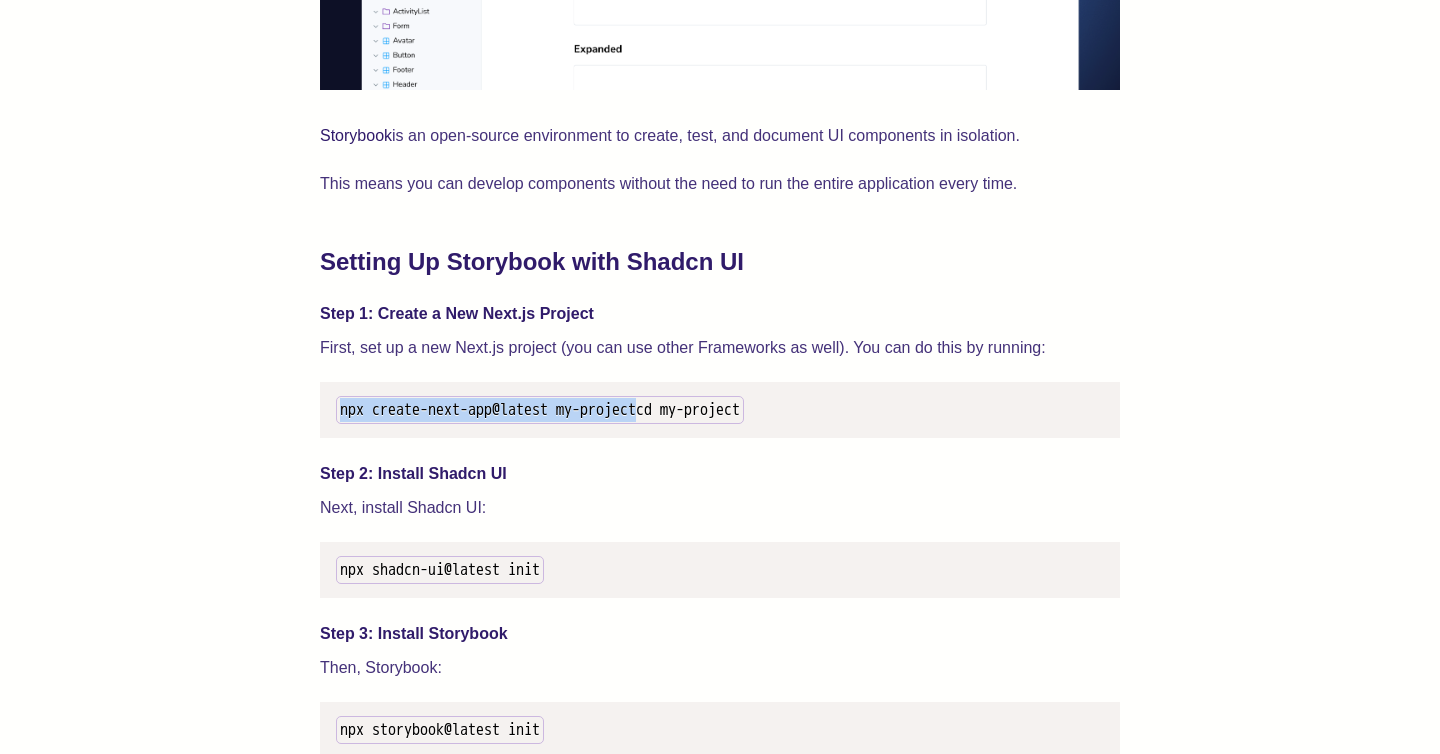 click on "Next, install Shadcn UI:" at bounding box center (720, 508) 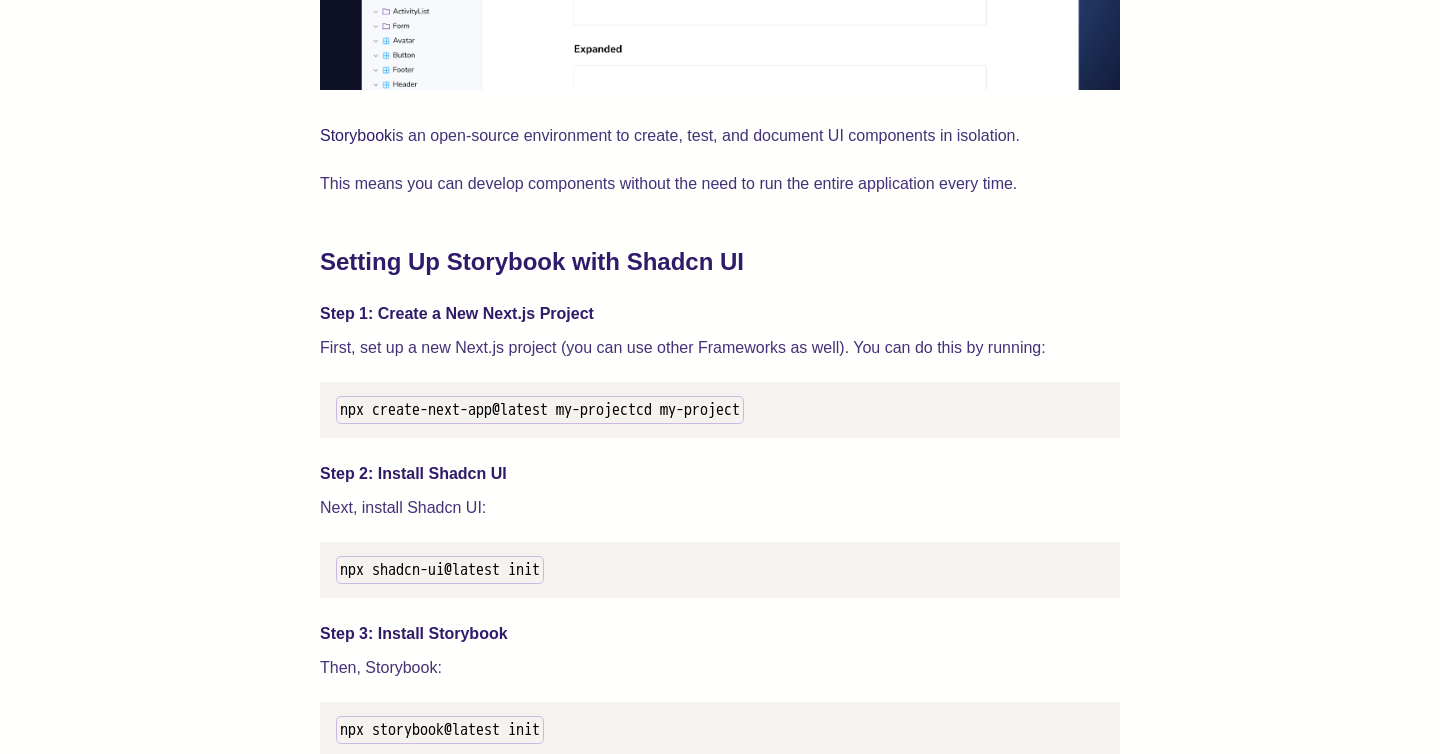 click on "npx create-next-app@latest my-project
cd my-project" at bounding box center [540, 410] 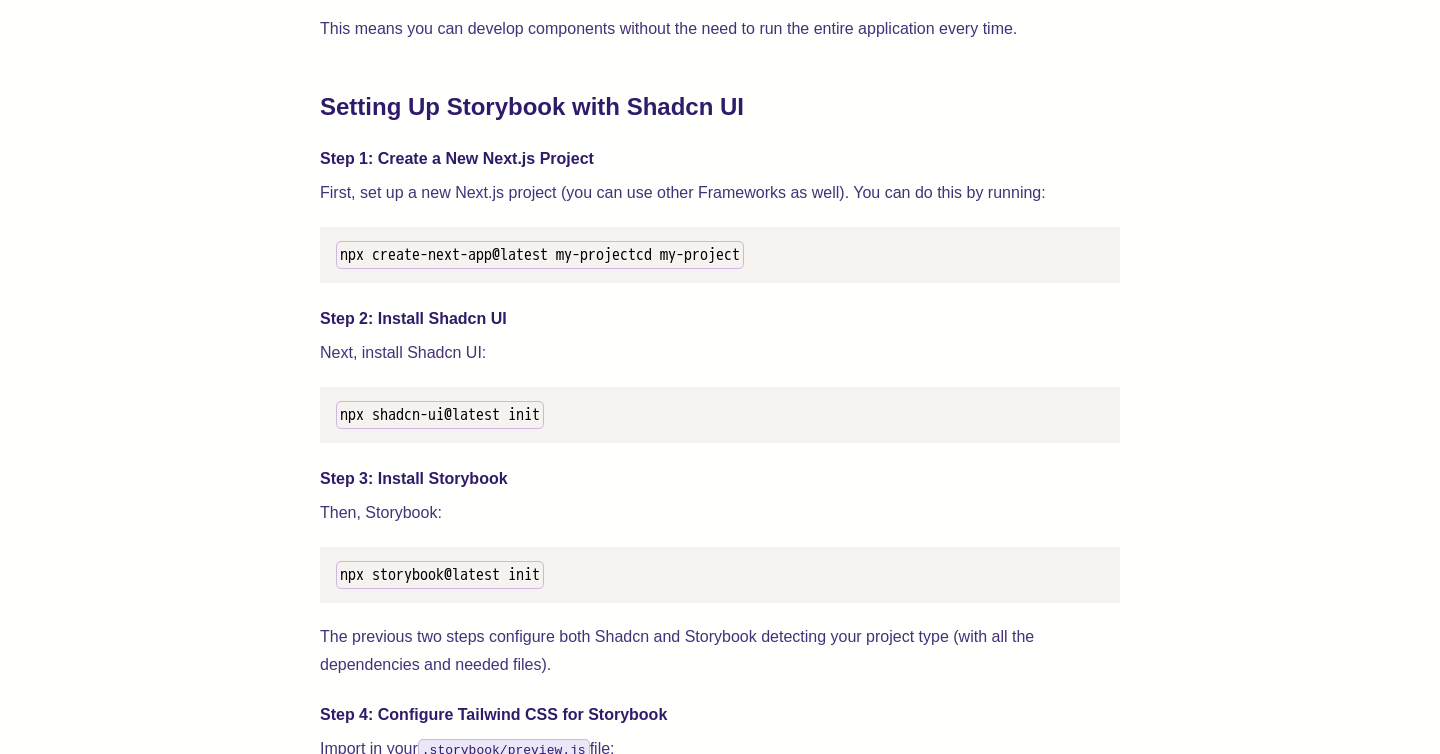 scroll, scrollTop: 1902, scrollLeft: 0, axis: vertical 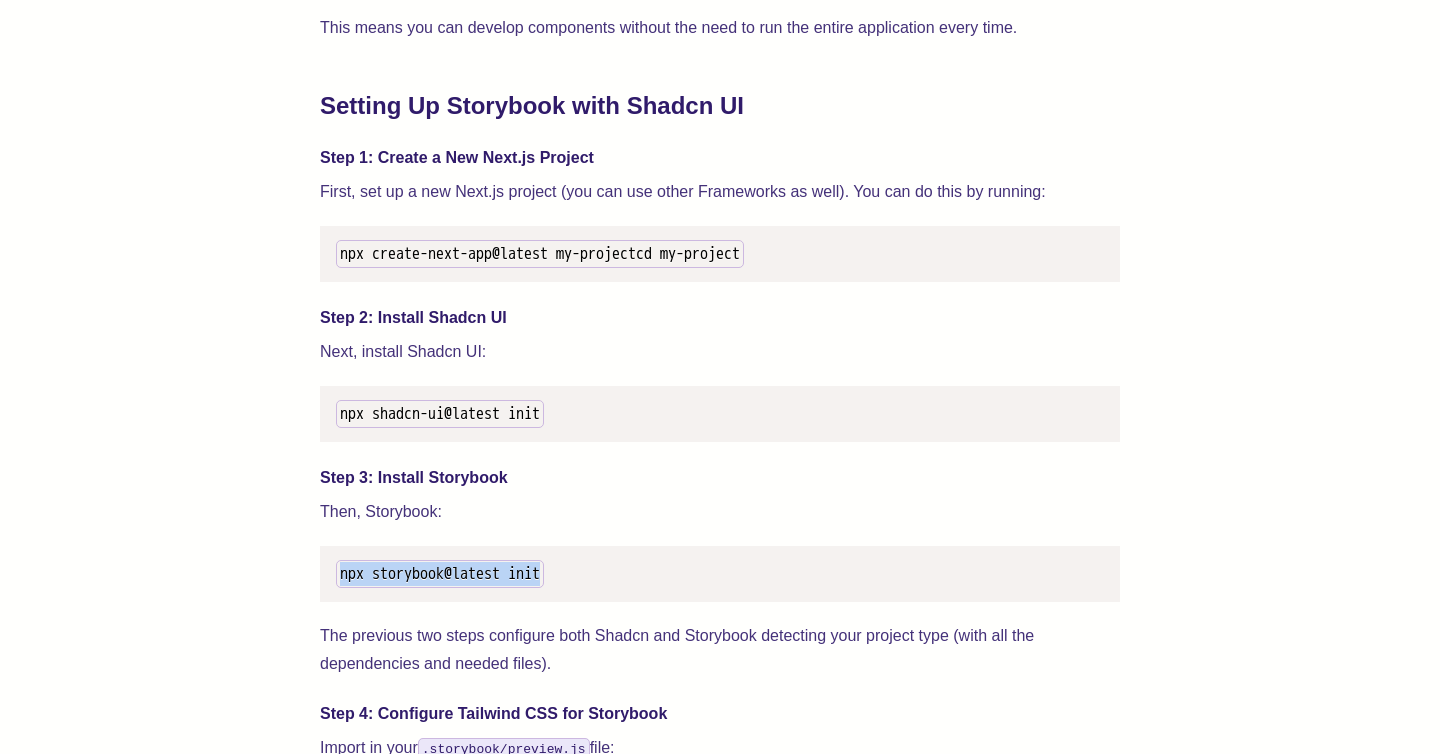 drag, startPoint x: 340, startPoint y: 600, endPoint x: 596, endPoint y: 603, distance: 256.01758 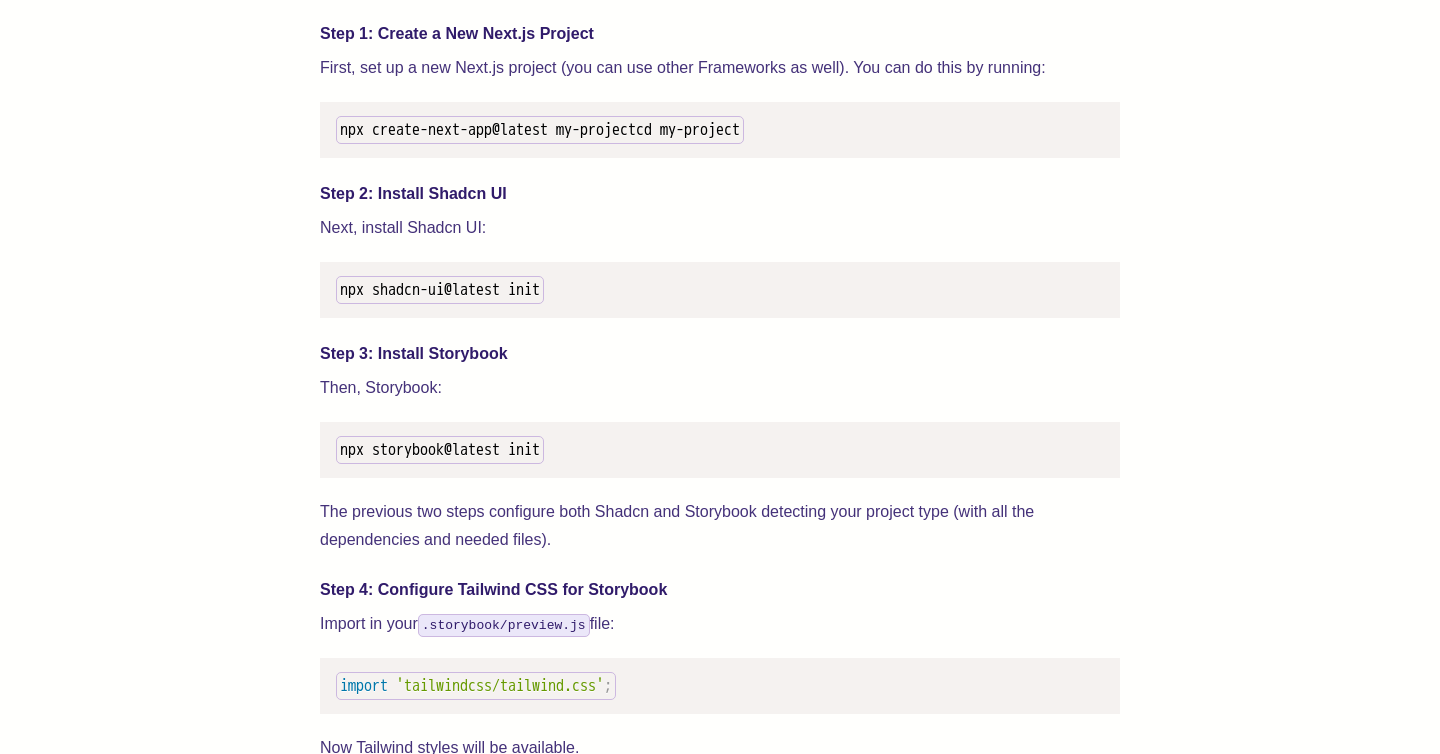 scroll, scrollTop: 2034, scrollLeft: 0, axis: vertical 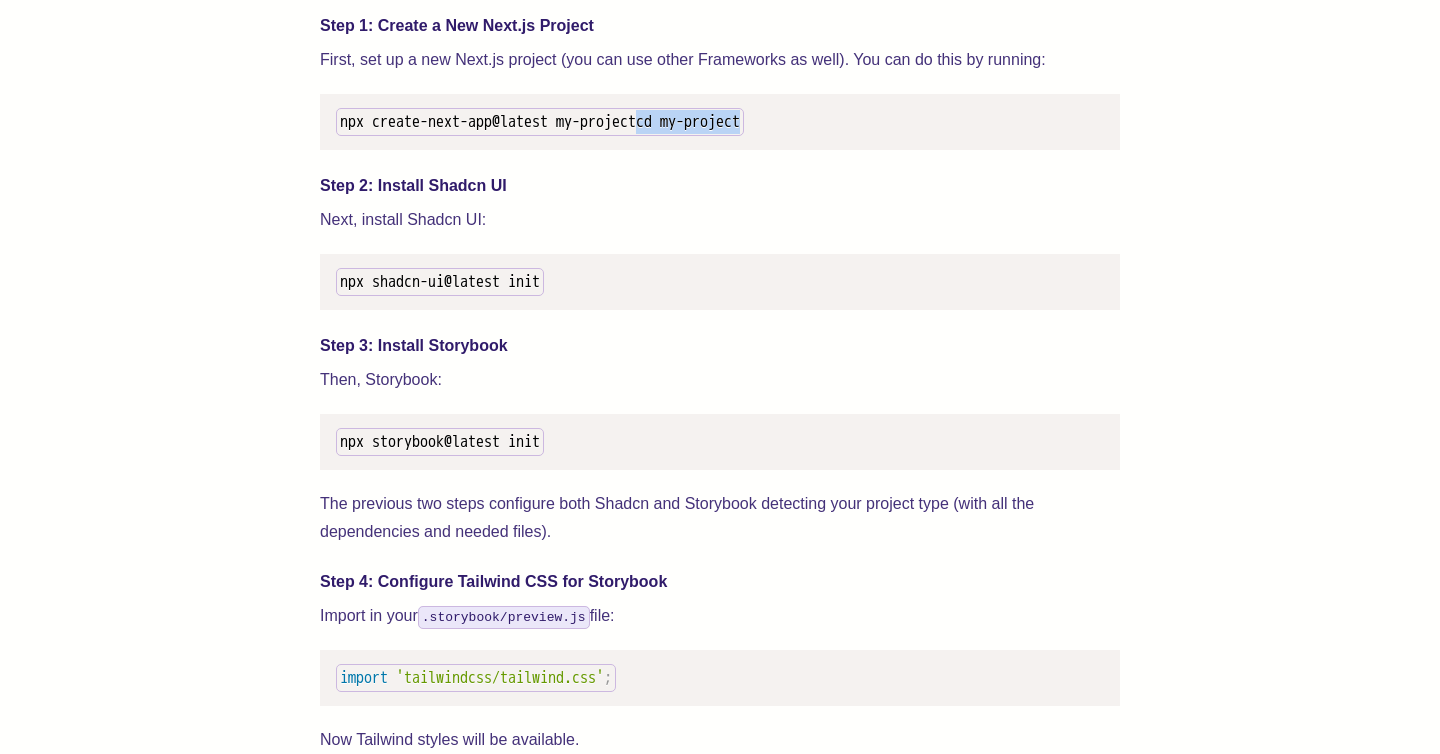 drag, startPoint x: 336, startPoint y: 146, endPoint x: 472, endPoint y: 148, distance: 136.01471 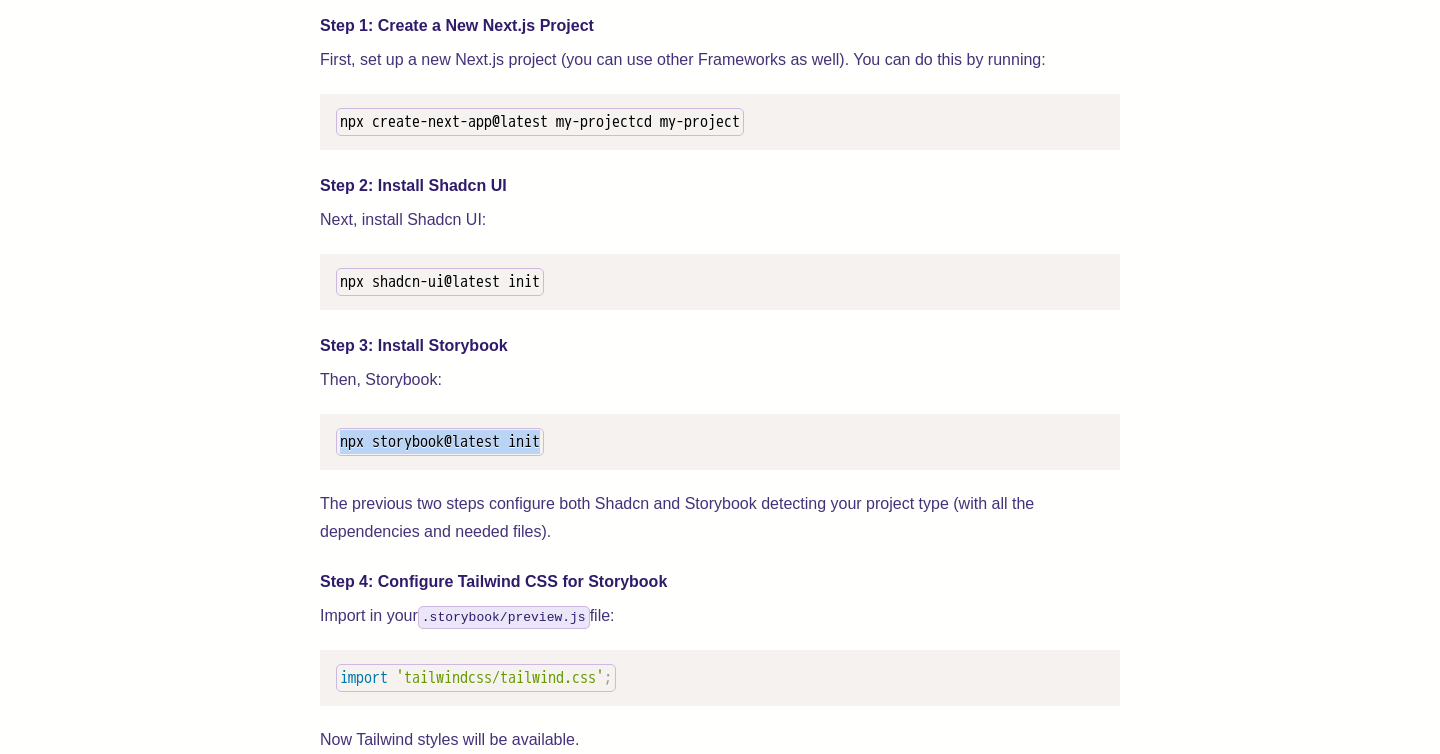 drag, startPoint x: 342, startPoint y: 467, endPoint x: 585, endPoint y: 463, distance: 243.03291 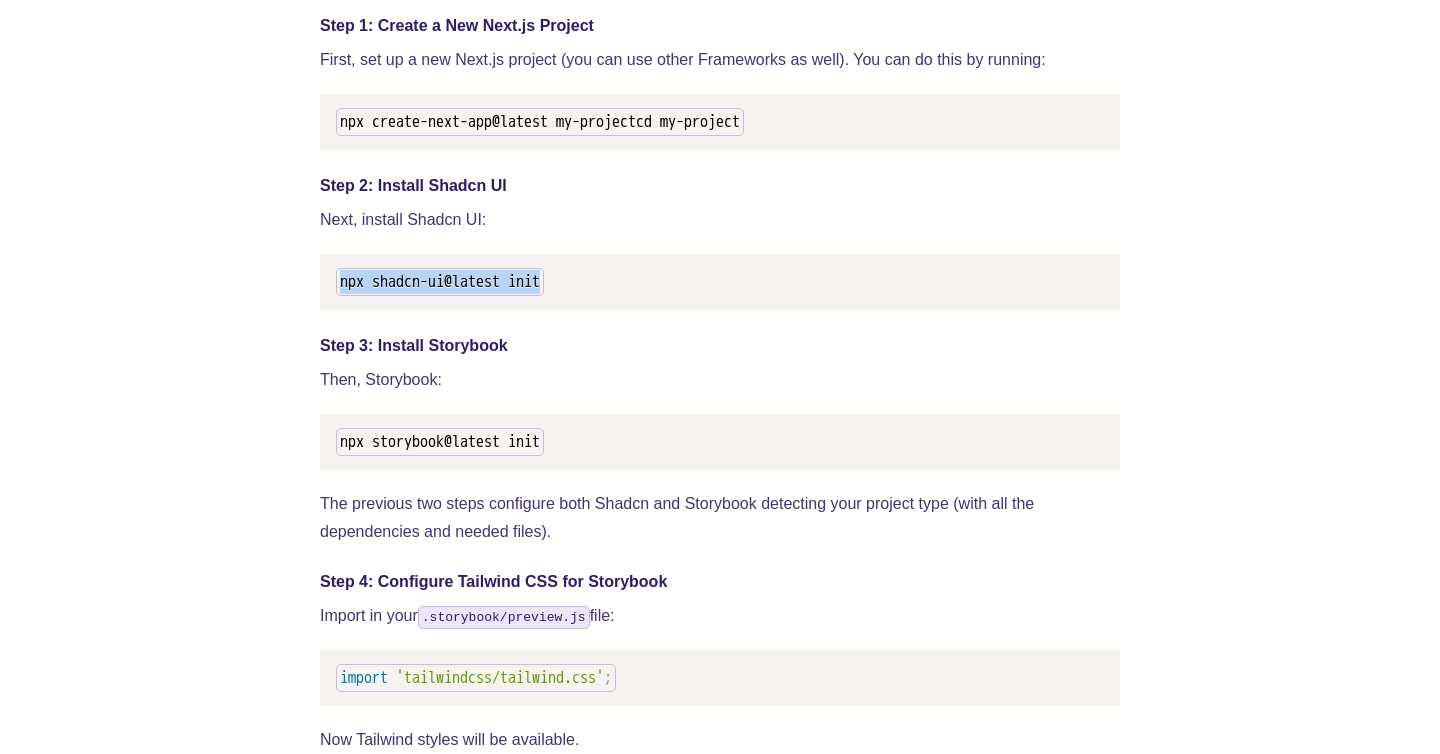 drag, startPoint x: 339, startPoint y: 307, endPoint x: 625, endPoint y: 311, distance: 286.02798 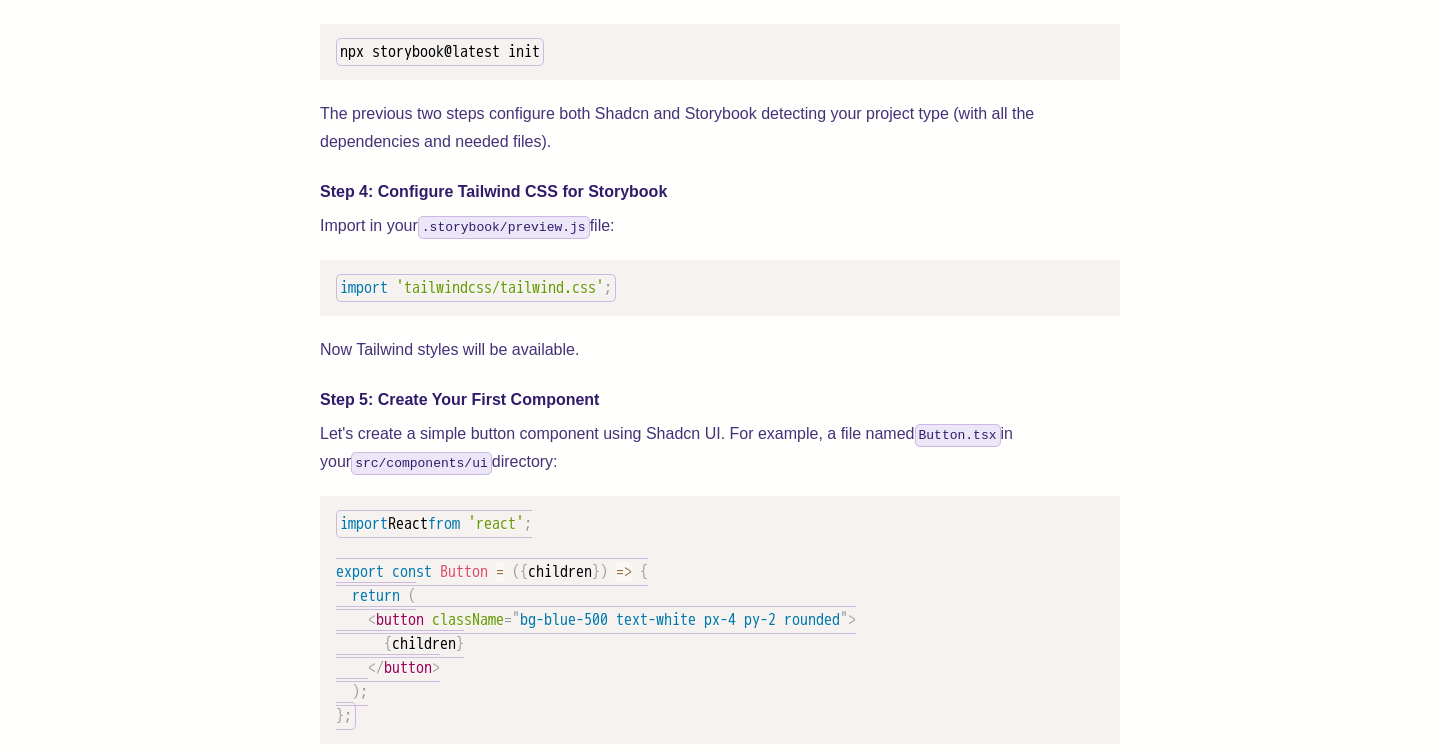 scroll, scrollTop: 2438, scrollLeft: 0, axis: vertical 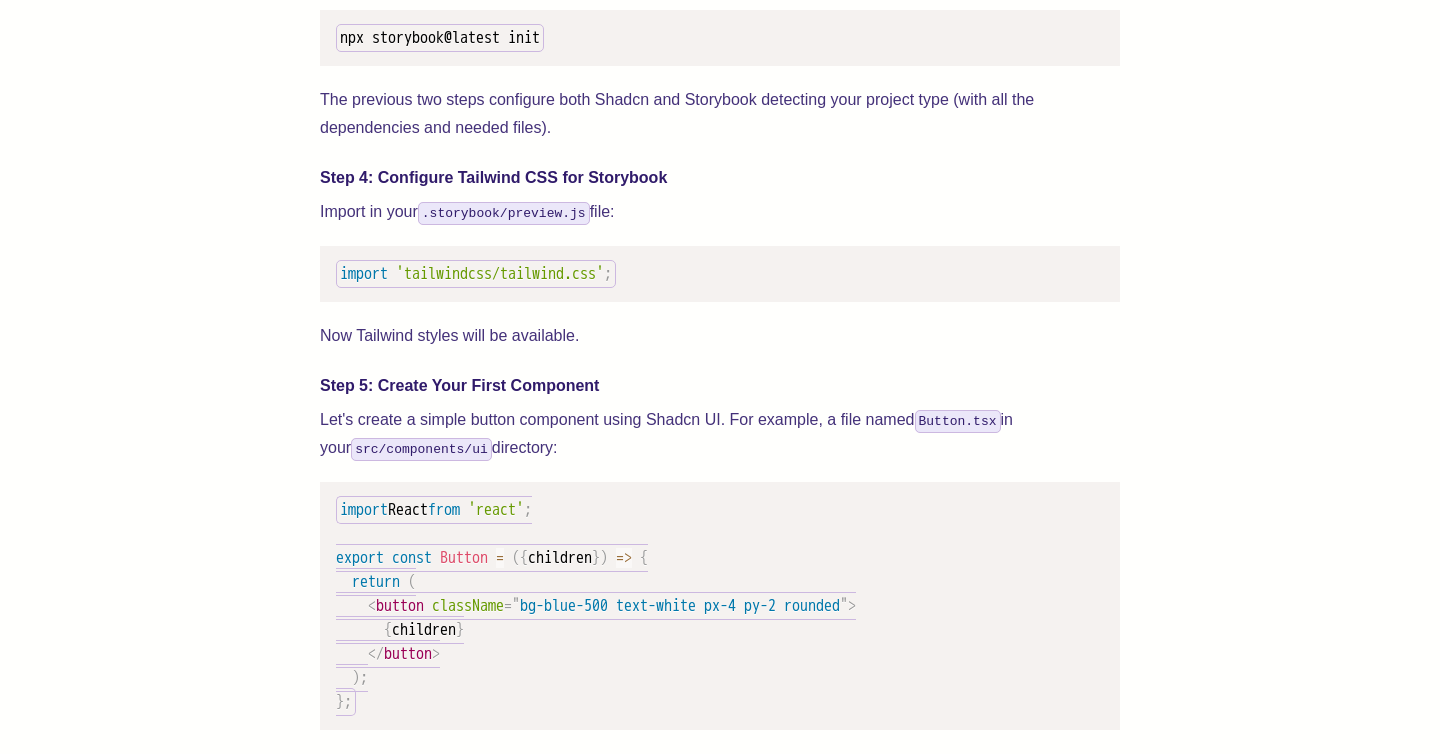 click on "We wrote this guide to show you how to set up both Shadcn UI and Storybook to create UI components. What is Shadcn UI? As already covered in our blog,  Shadcn UI  is a modern component library built with Tailwind CSS, offering a collection of customizable and reusable UI components. Why Use Storybook? Storybook  is an open-source environment to create, test, and document UI components in isolation. This means you can develop components without the need to run the entire application every time. Setting Up Storybook with Shadcn UI Step 1: Create a New Next.js Project First, set up a new Next.js project (you can use other Frameworks as well). You can do this by running: npx create-next-app@latest my-project
cd my-project Step 2: Install Shadcn UI Next, install Shadcn UI: npx shadcn-ui@latest init Step 3: Install Storybook Then, Storybook: npx storybook@latest init The previous two steps configure both Shadcn and Storybook detecting your project type (with all the dependencies and needed files). Import in your" at bounding box center [720, 852] 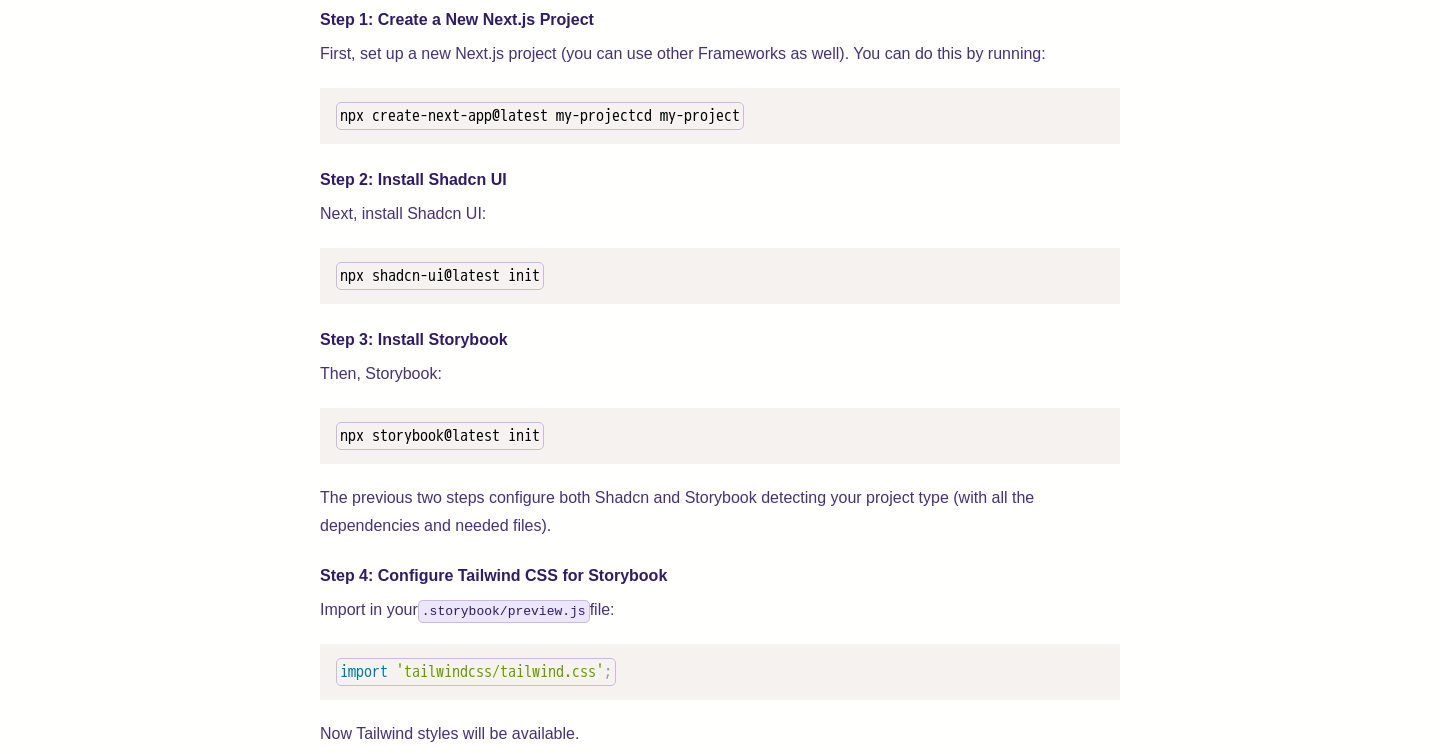 scroll, scrollTop: 2016, scrollLeft: 0, axis: vertical 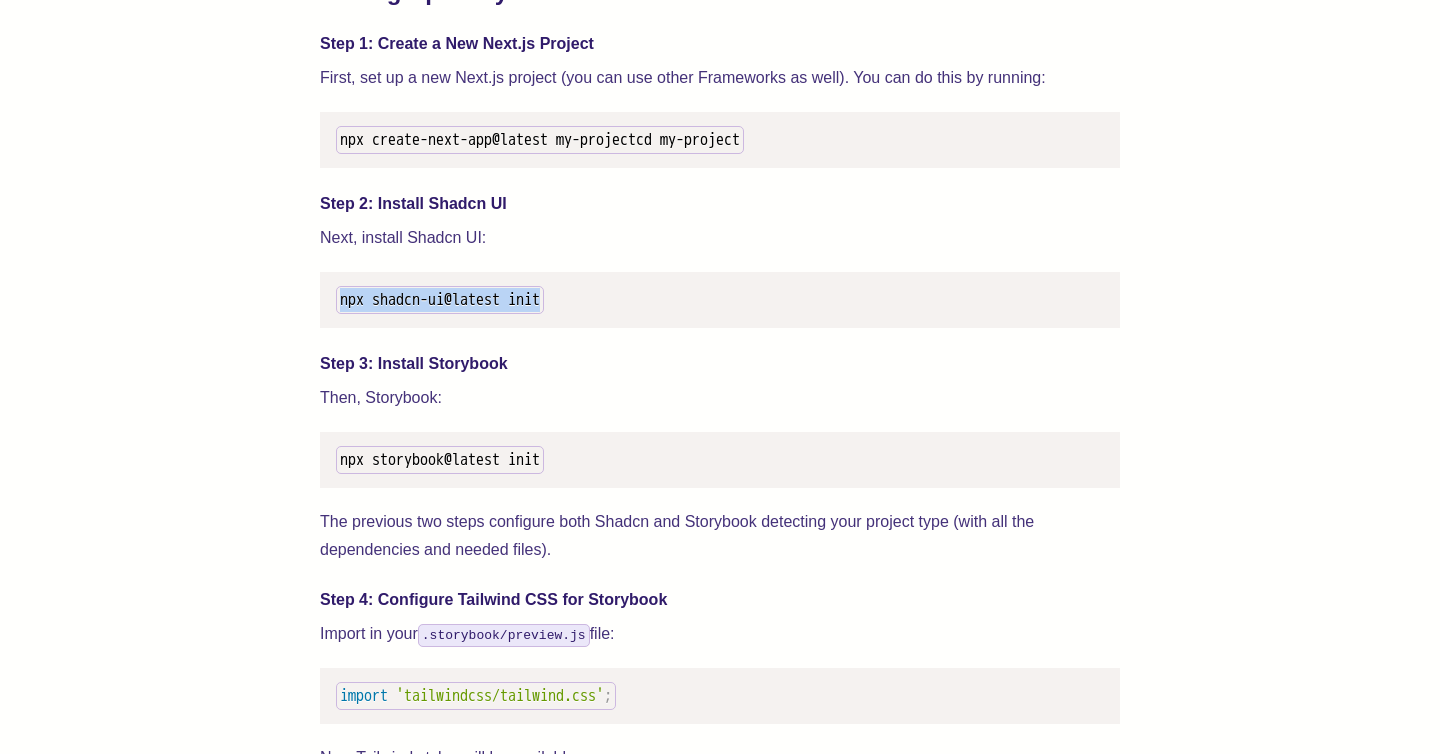 drag, startPoint x: 577, startPoint y: 322, endPoint x: 321, endPoint y: 329, distance: 256.09567 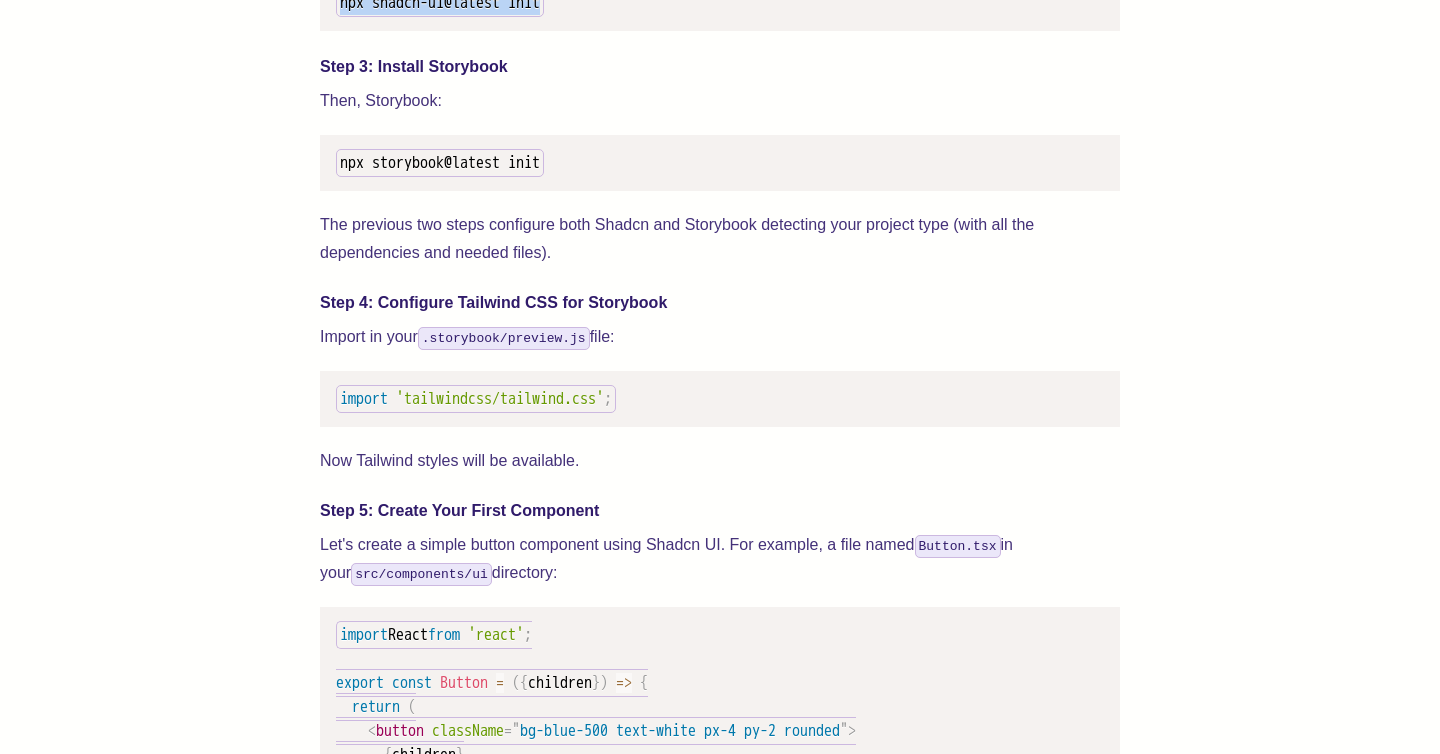 scroll, scrollTop: 2356, scrollLeft: 0, axis: vertical 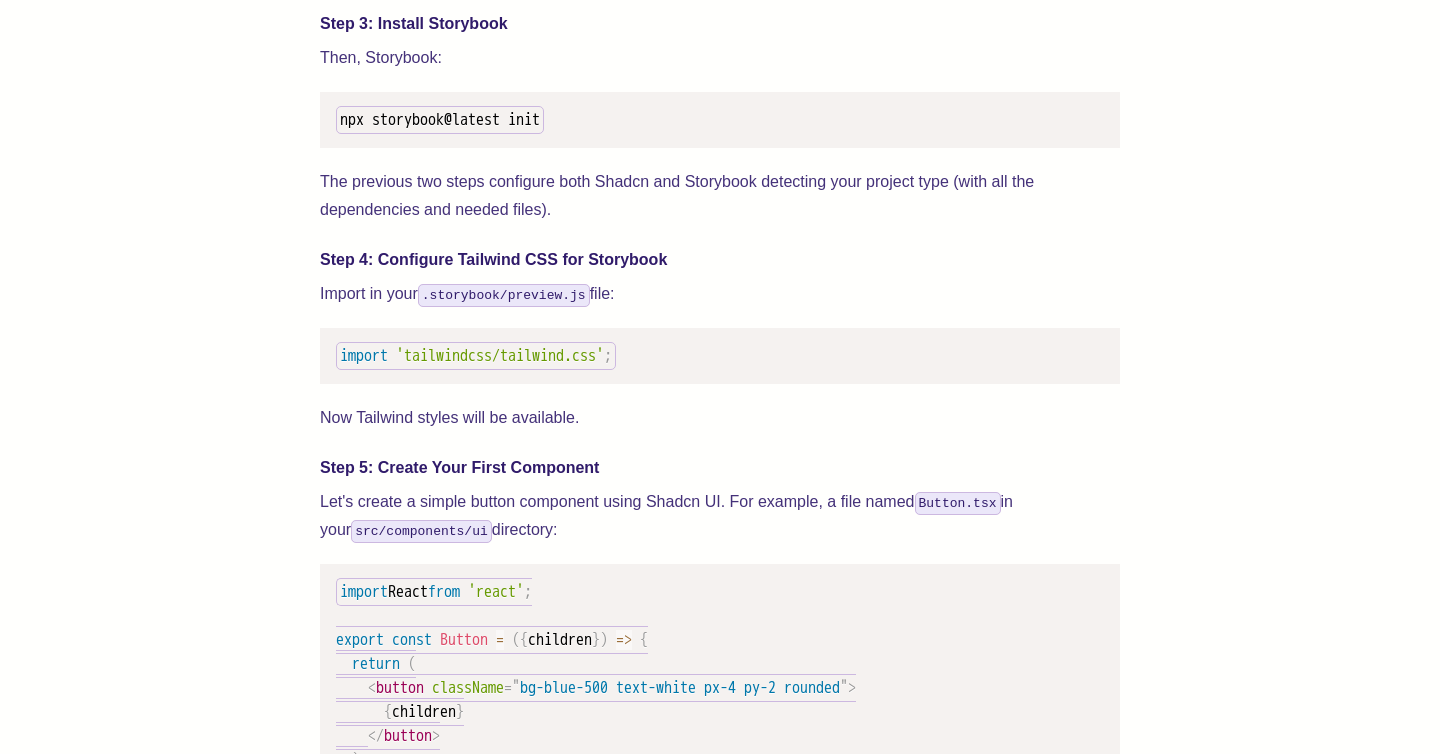 click on "Step 5: Create Your First Component" at bounding box center (720, 468) 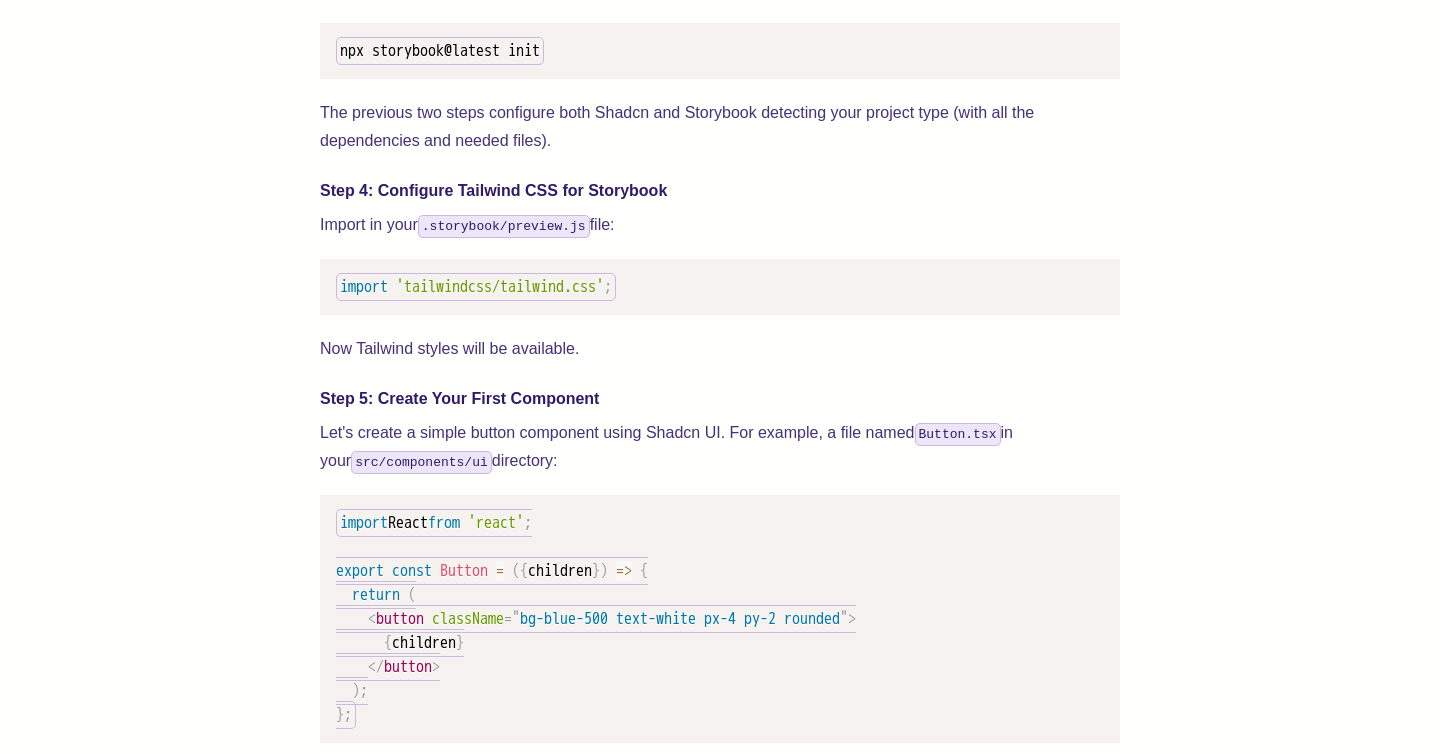 scroll, scrollTop: 2427, scrollLeft: 0, axis: vertical 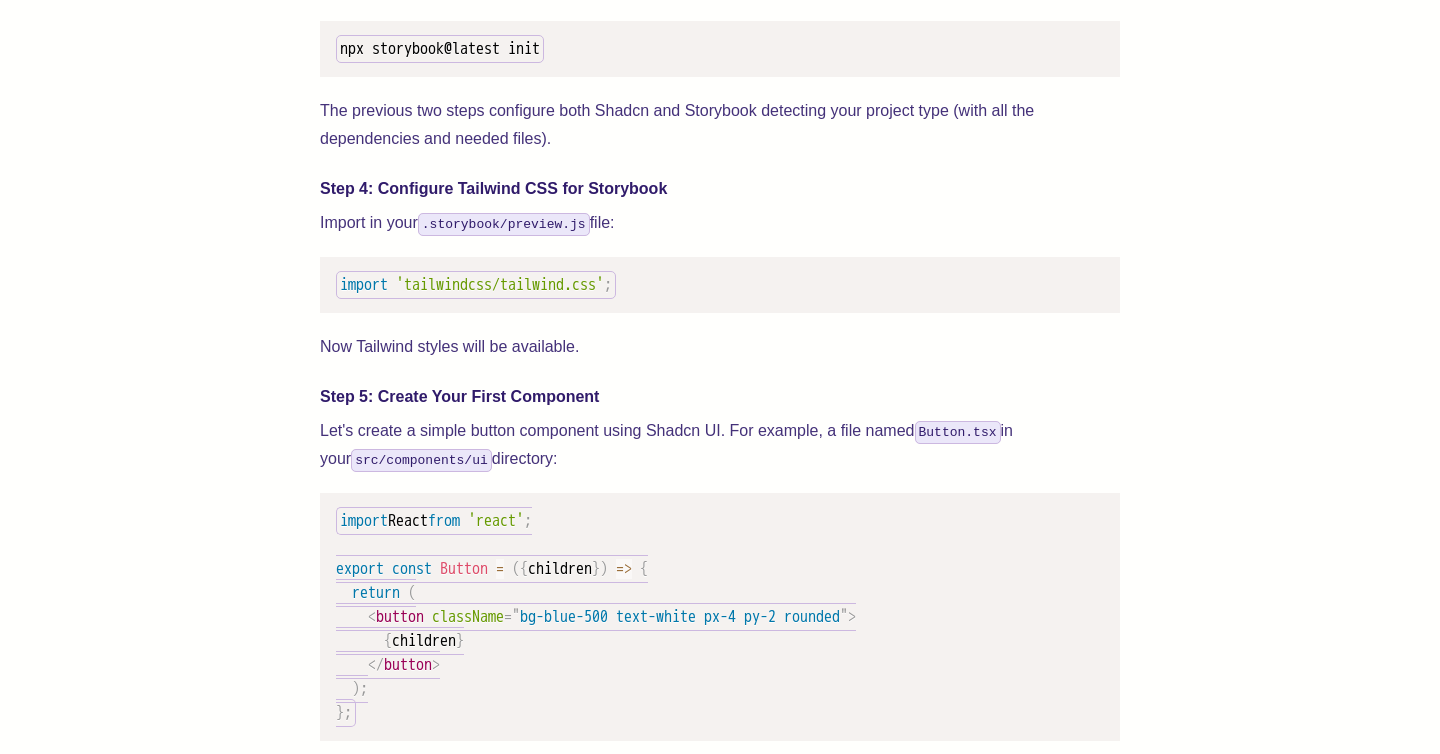 click on "import   'tailwindcss/tailwind.css' ;" at bounding box center (720, 285) 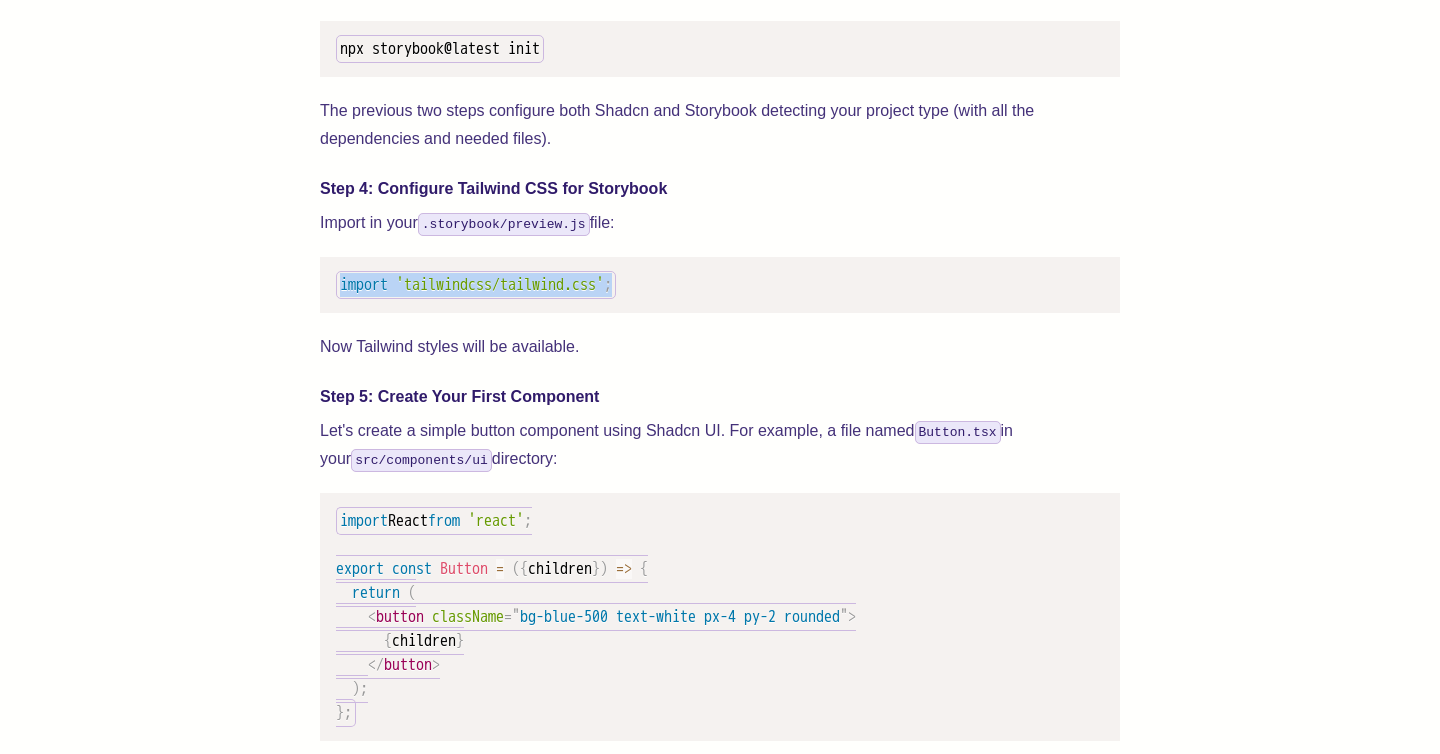 drag, startPoint x: 341, startPoint y: 304, endPoint x: 738, endPoint y: 322, distance: 397.40784 